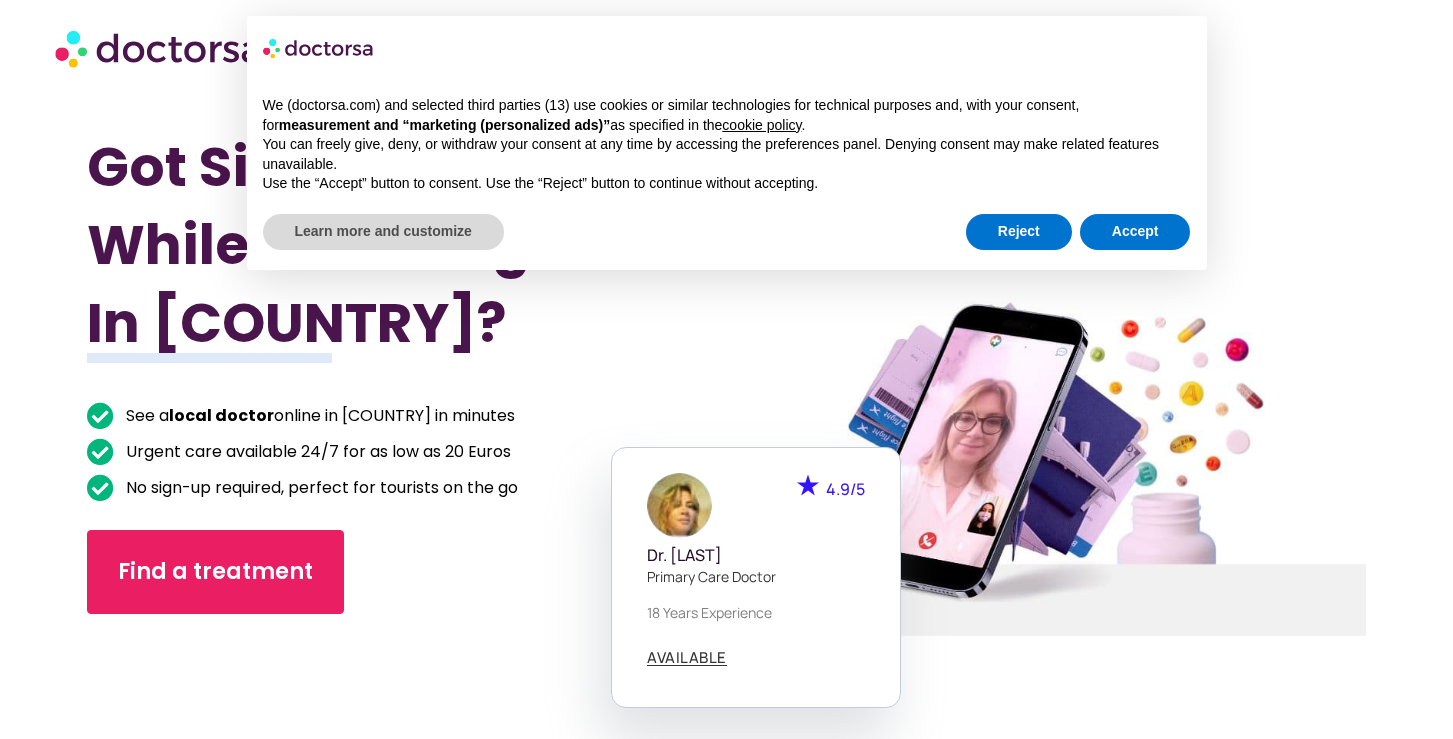 scroll, scrollTop: 0, scrollLeft: 0, axis: both 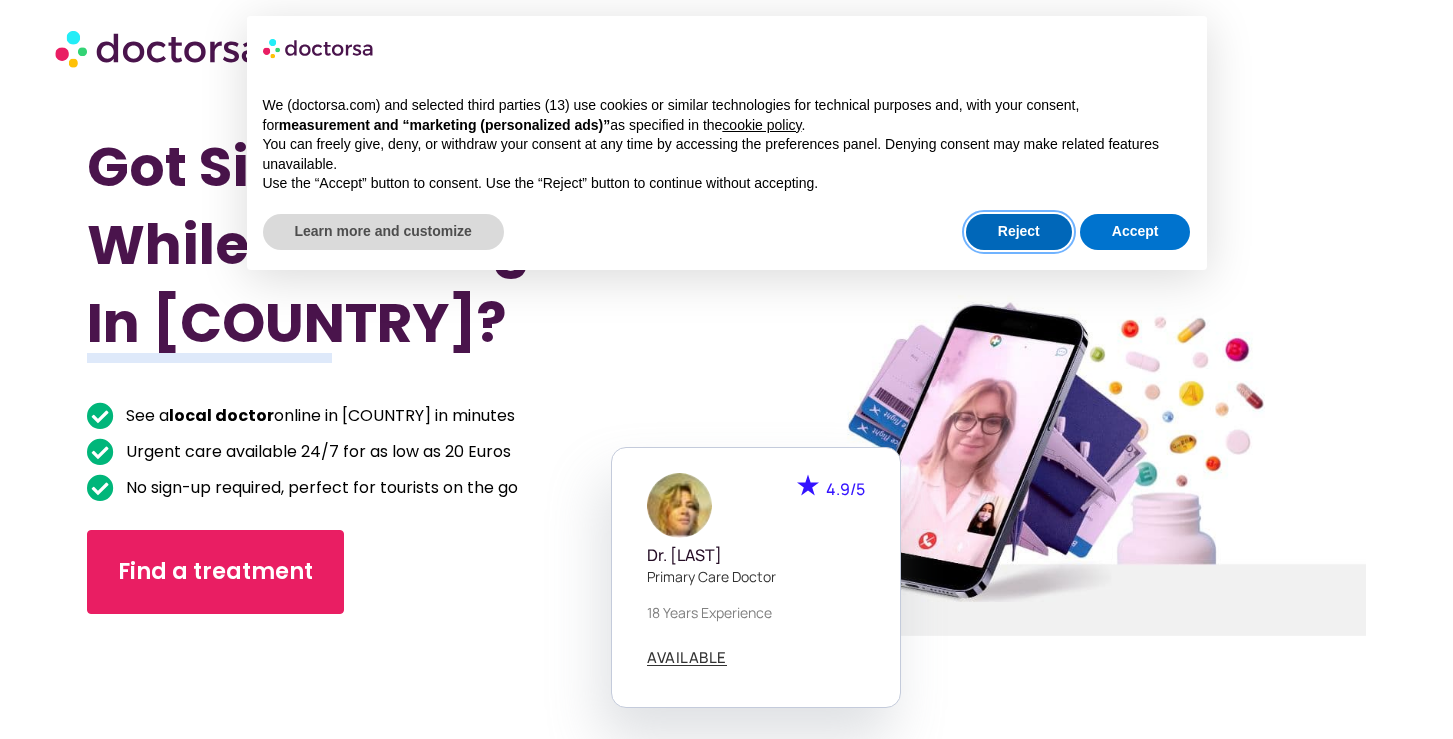 click on "Reject" at bounding box center [1019, 232] 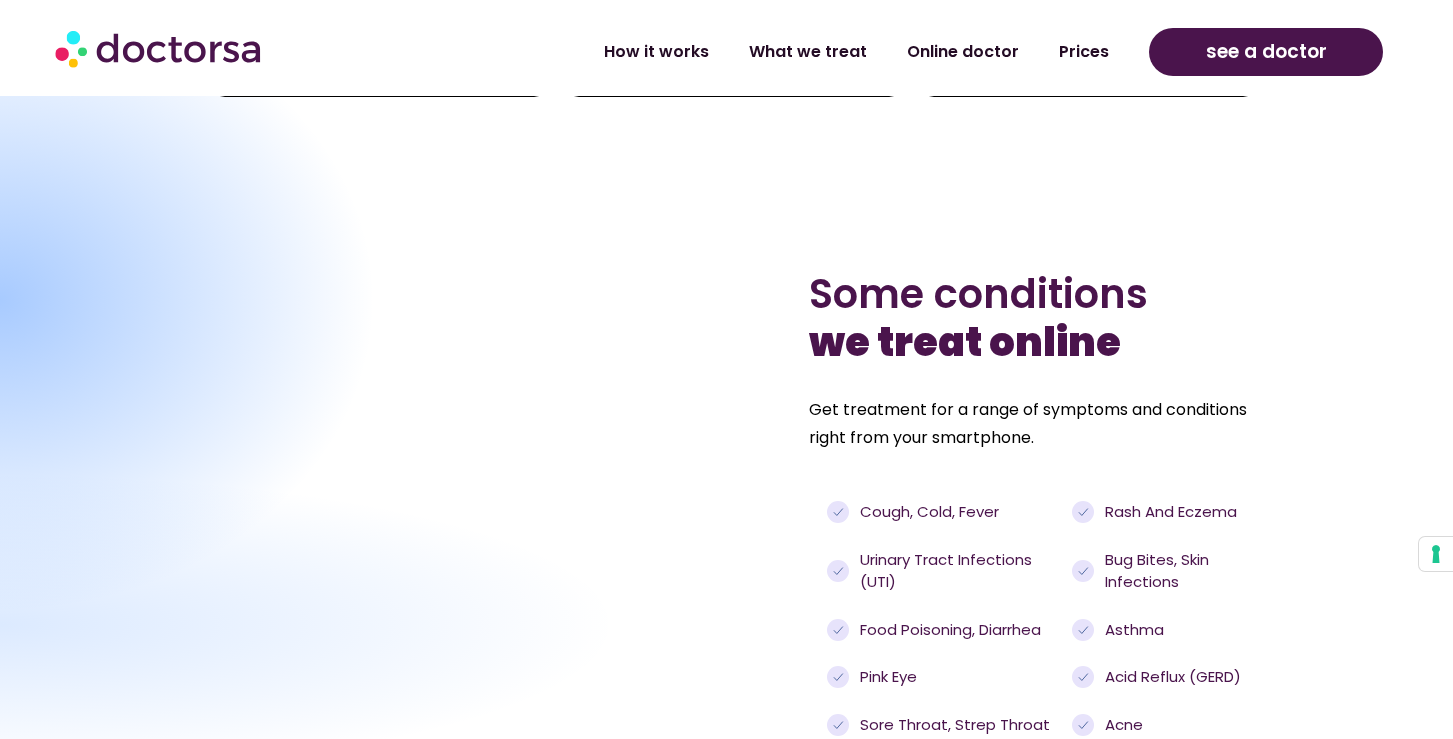 scroll, scrollTop: 1184, scrollLeft: 0, axis: vertical 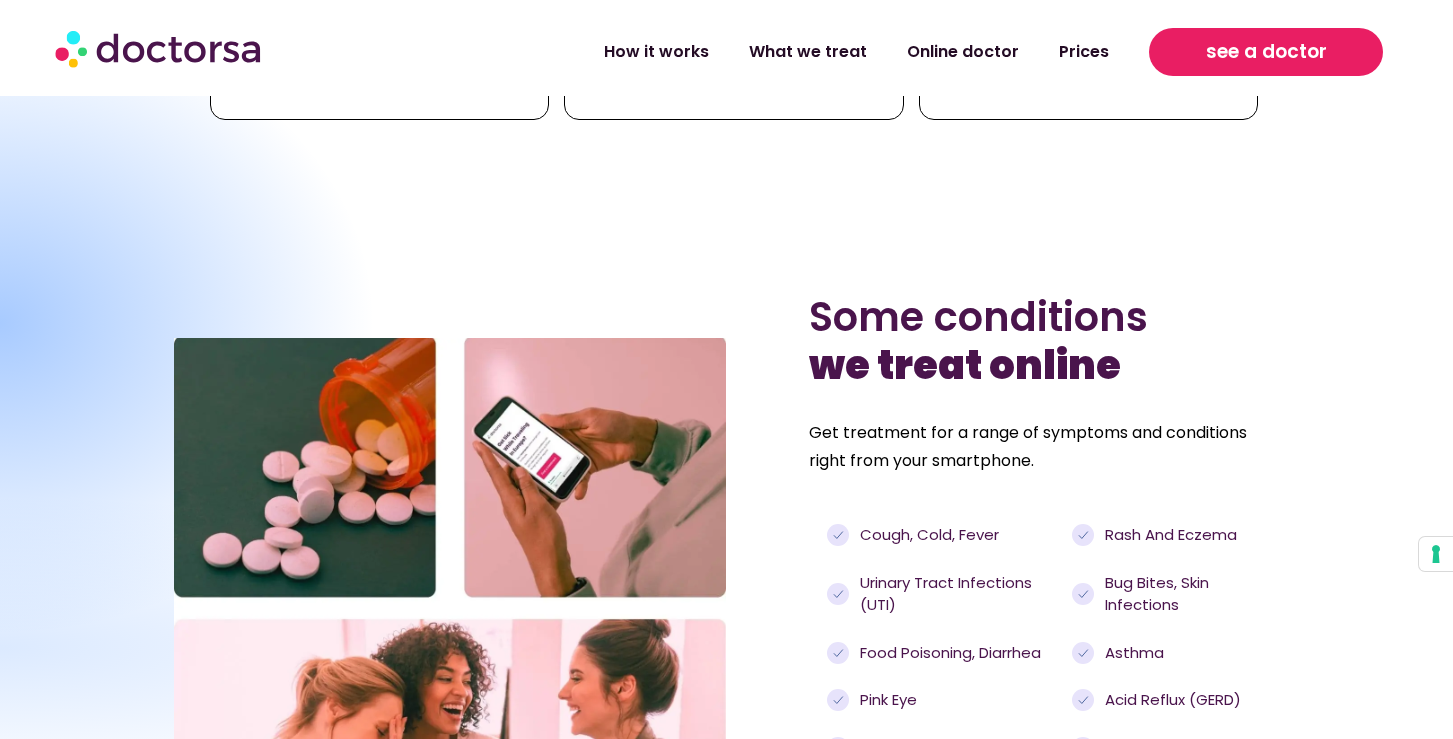 click on "see a doctor" at bounding box center (1266, 52) 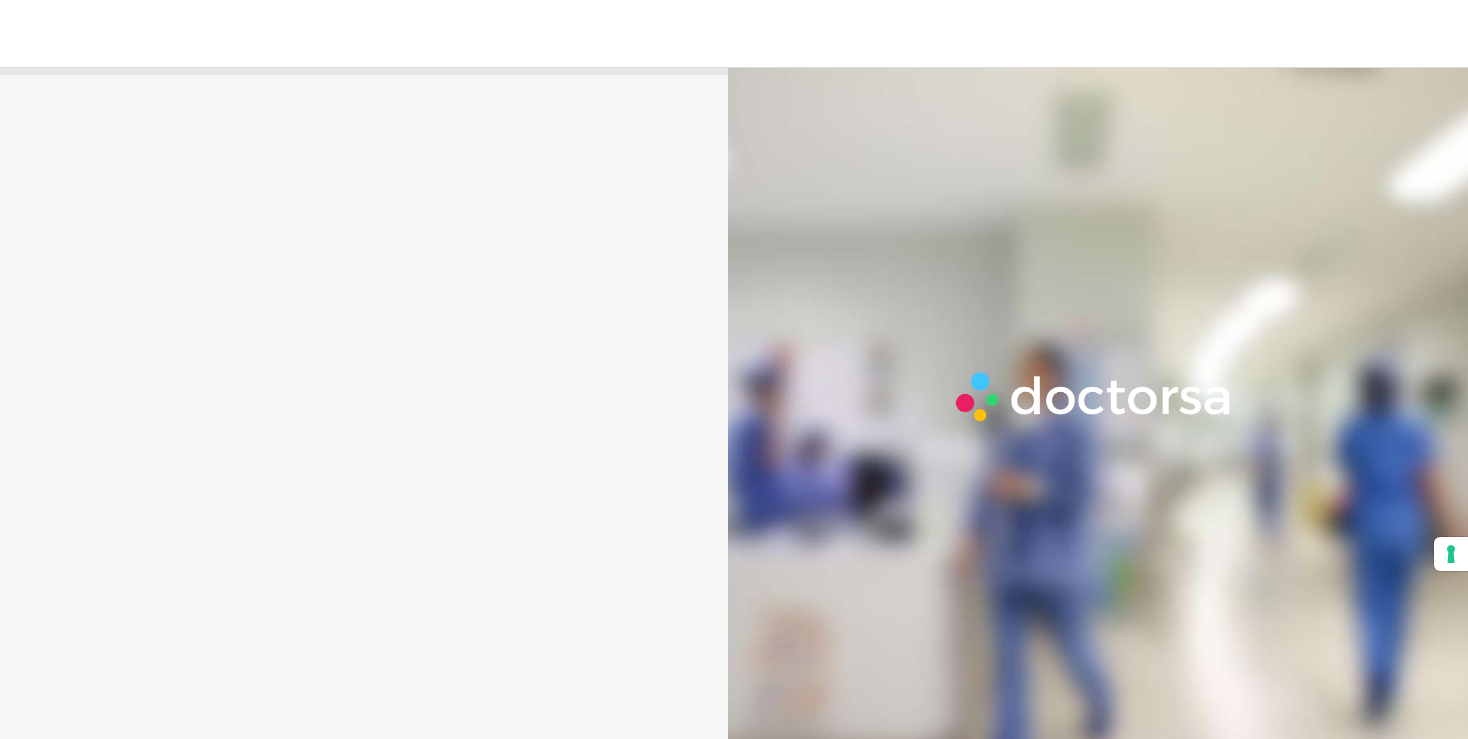 scroll, scrollTop: 0, scrollLeft: 0, axis: both 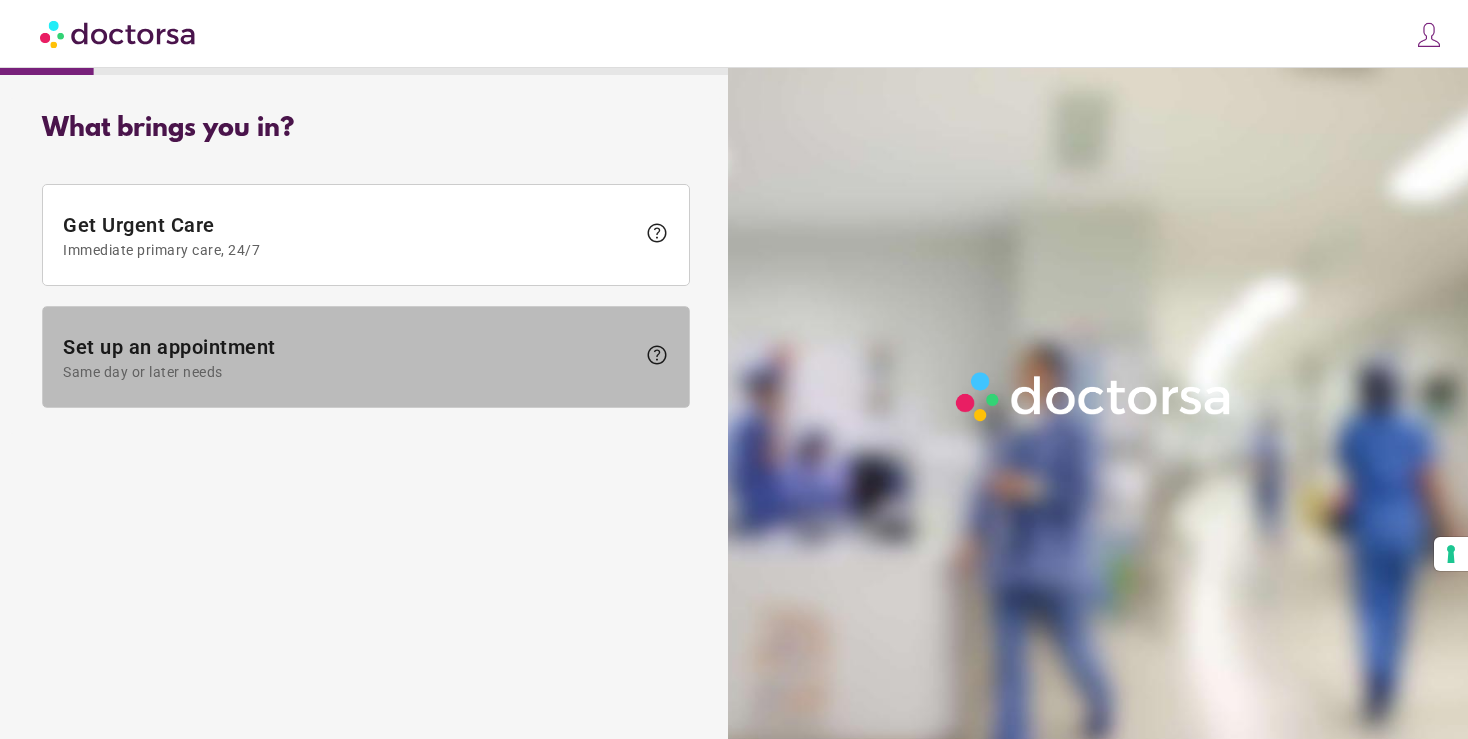 click on "Same day or later needs" at bounding box center [349, 372] 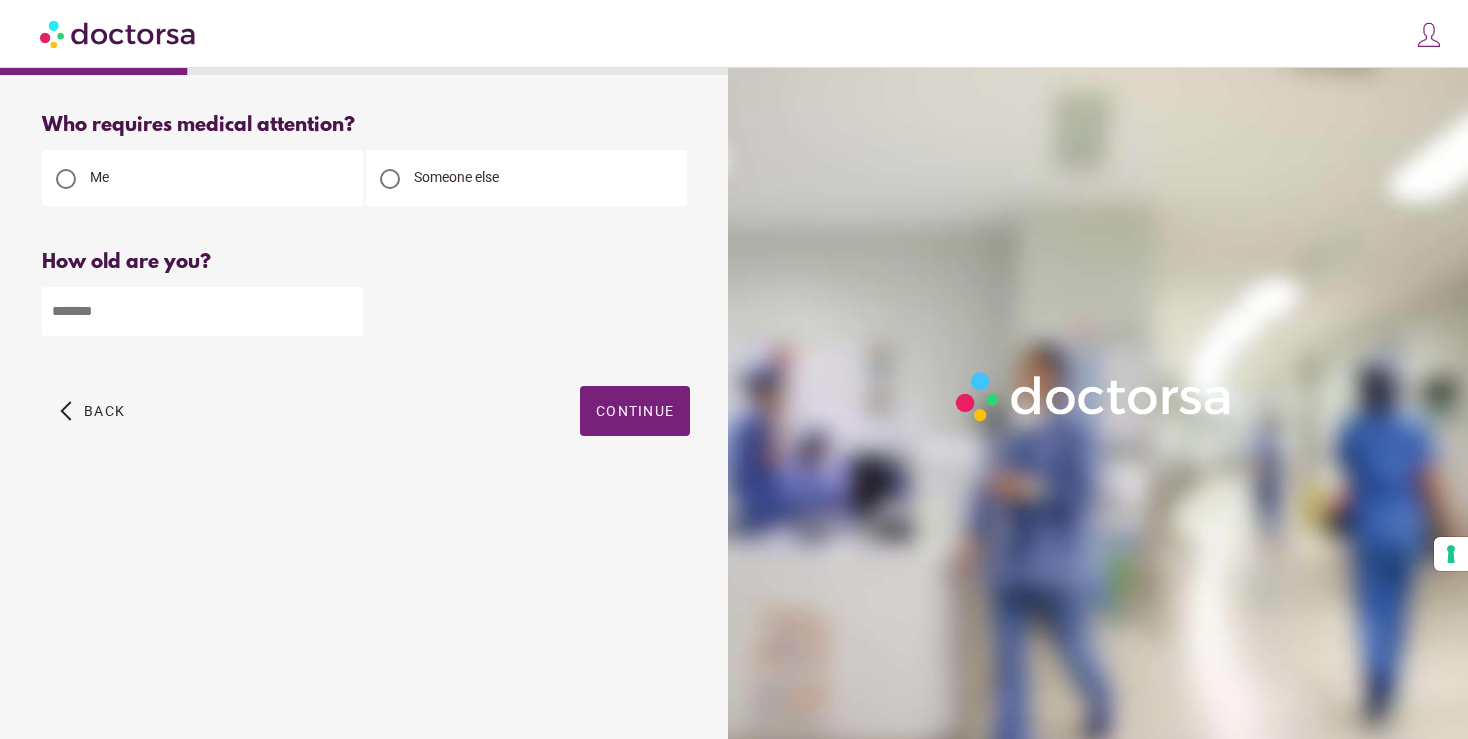 click at bounding box center (202, 311) 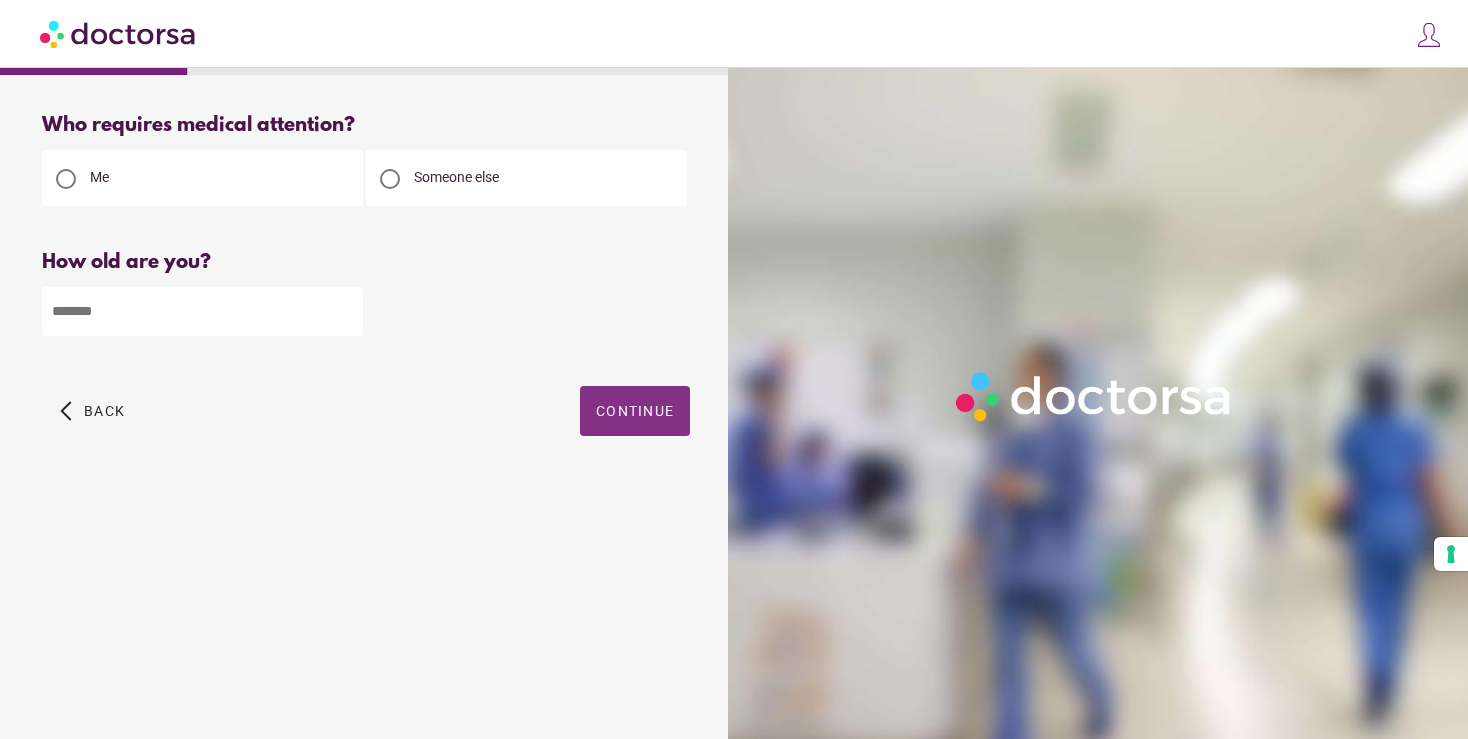 type on "**" 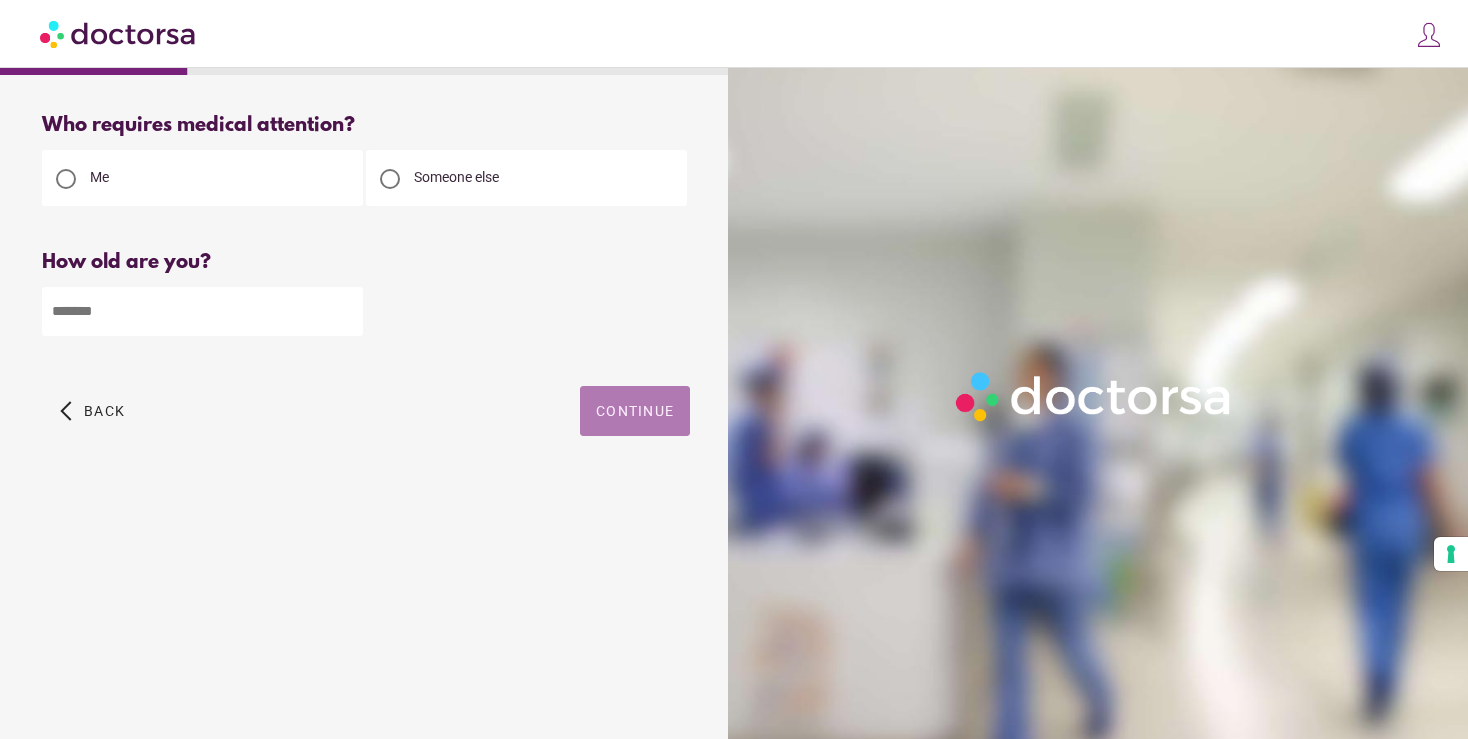 click on "Continue" at bounding box center (635, 411) 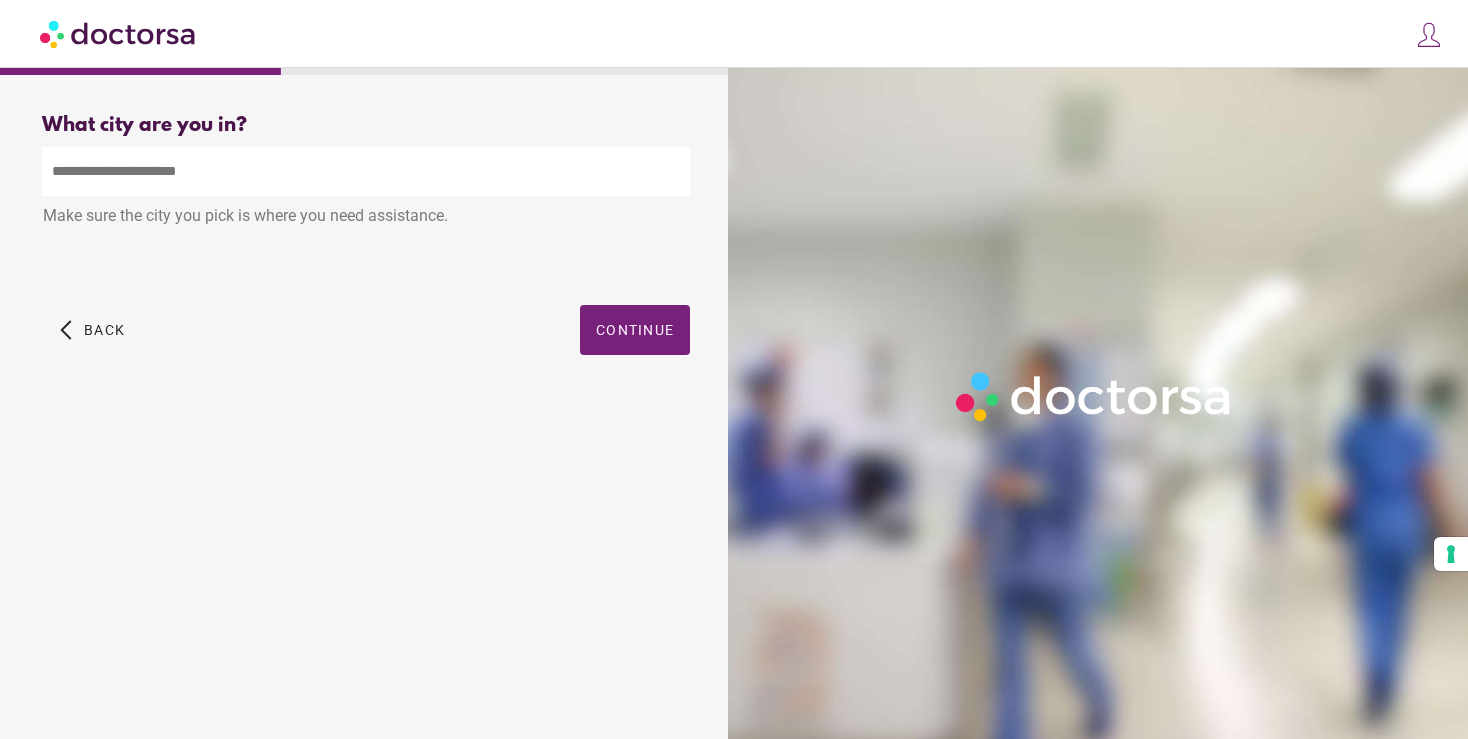 click at bounding box center [366, 171] 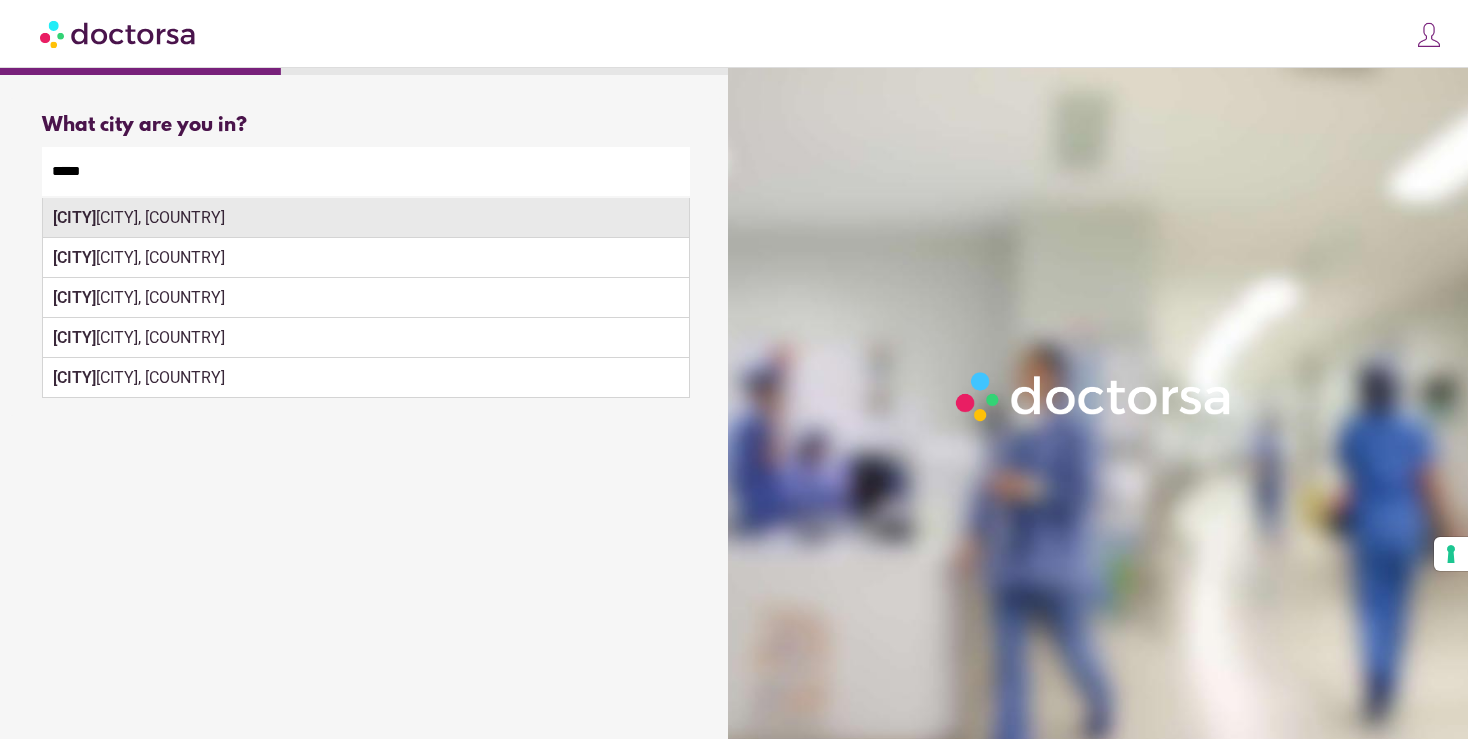 type on "*****" 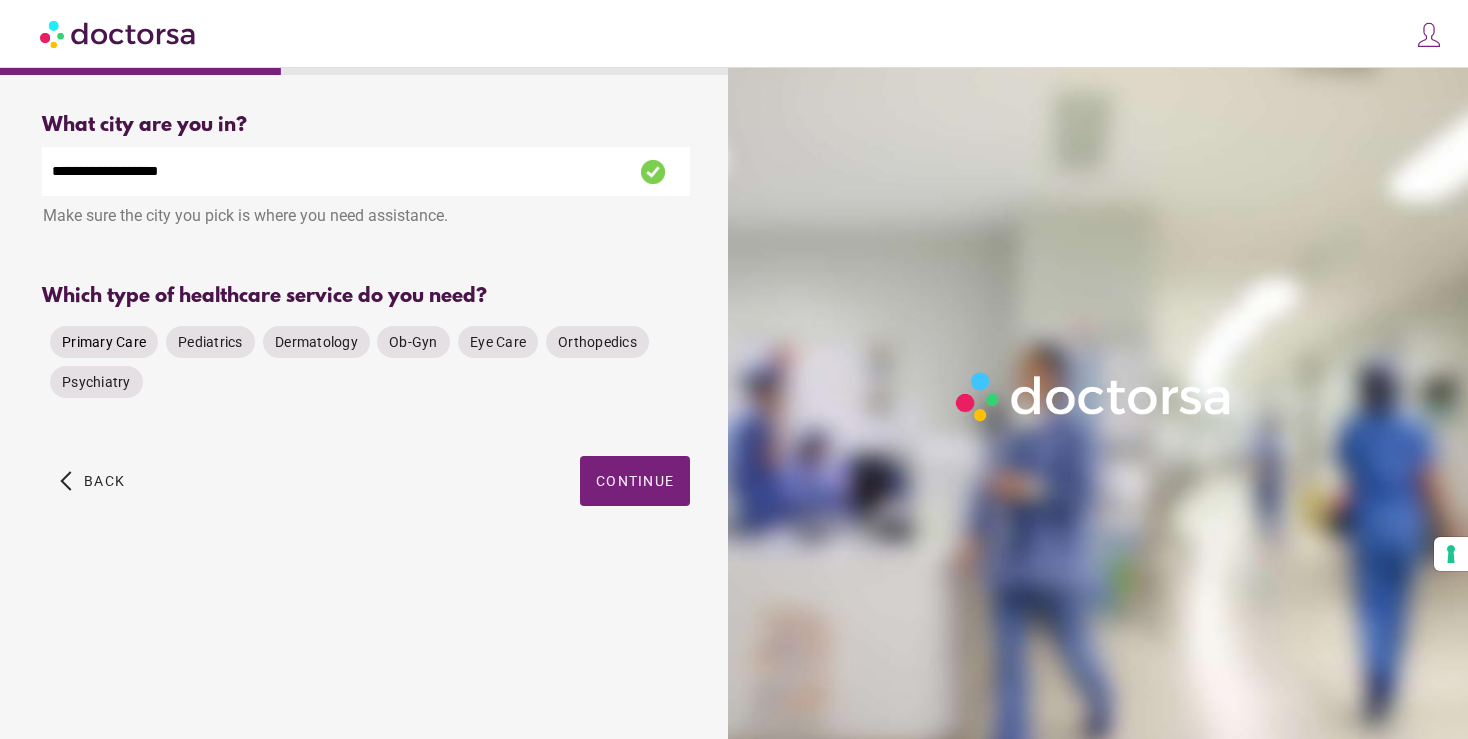 click on "Primary Care" at bounding box center (104, 342) 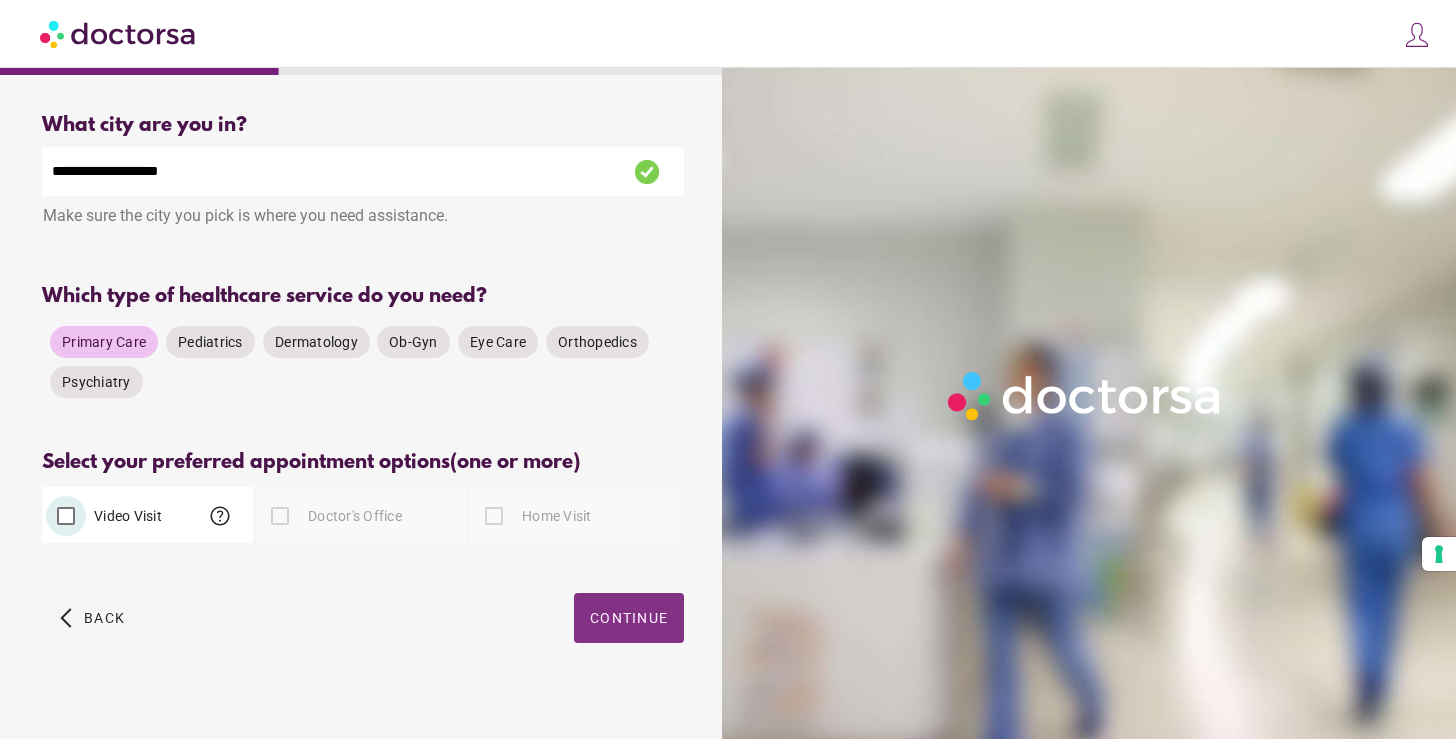 click at bounding box center [629, 618] 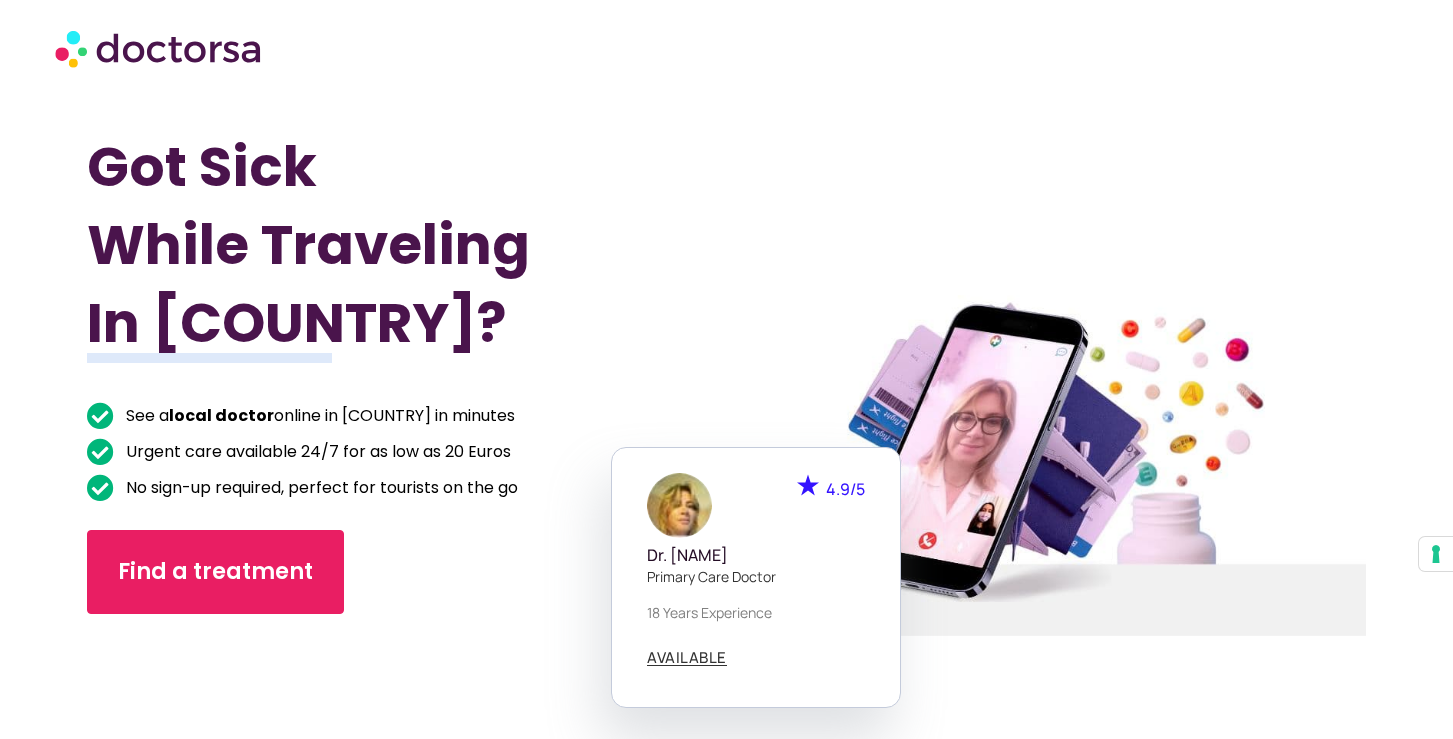 scroll, scrollTop: 0, scrollLeft: 0, axis: both 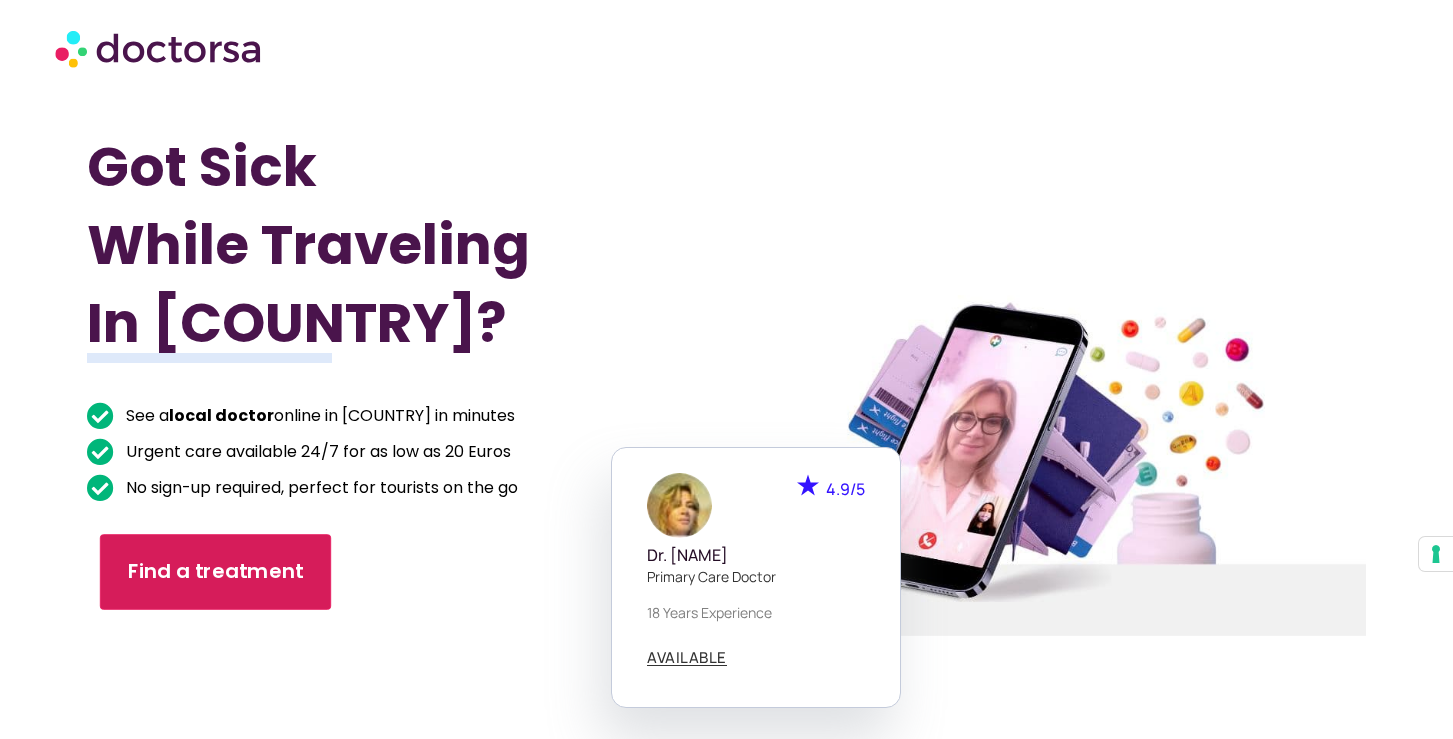 click on "Find a treatment" at bounding box center (216, 571) 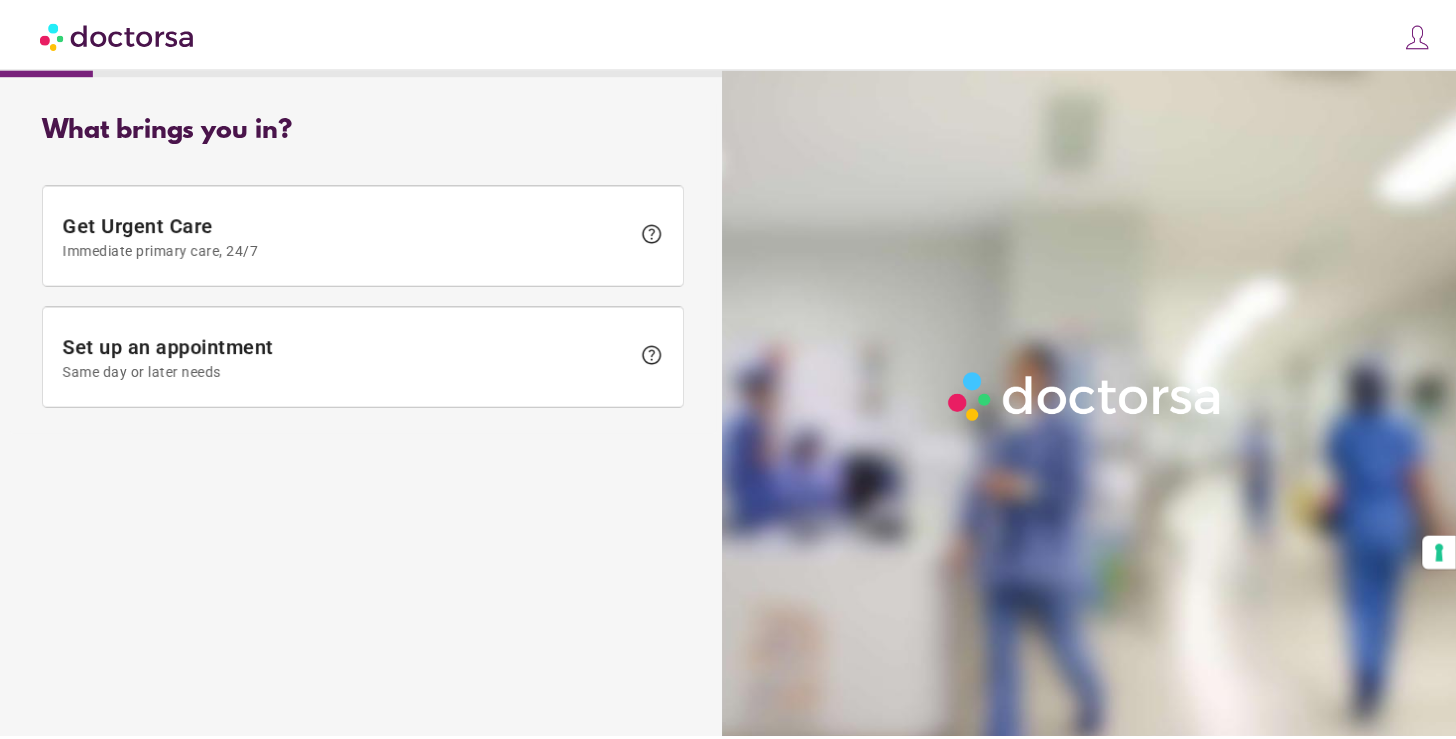 scroll, scrollTop: 0, scrollLeft: 0, axis: both 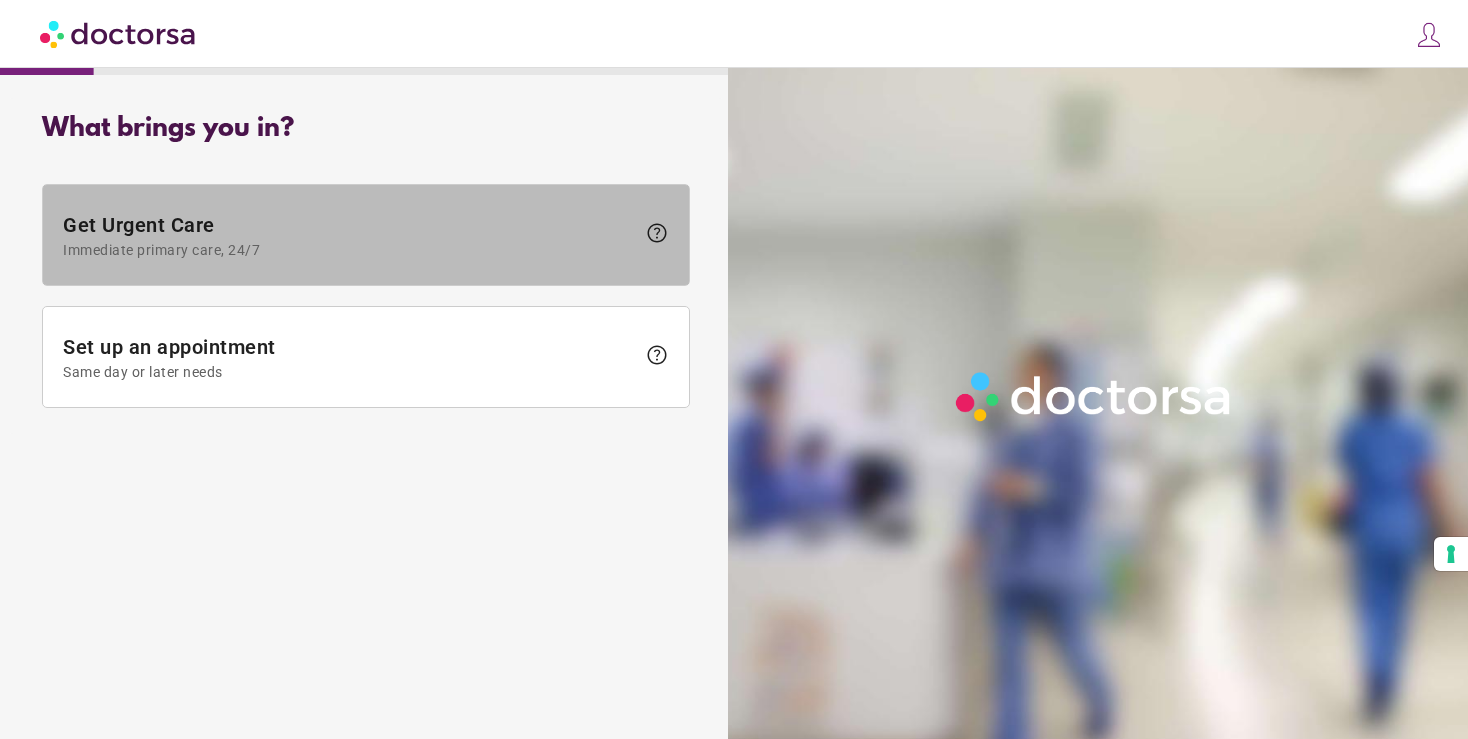 click on "Immediate primary care, 24/7" at bounding box center [349, 250] 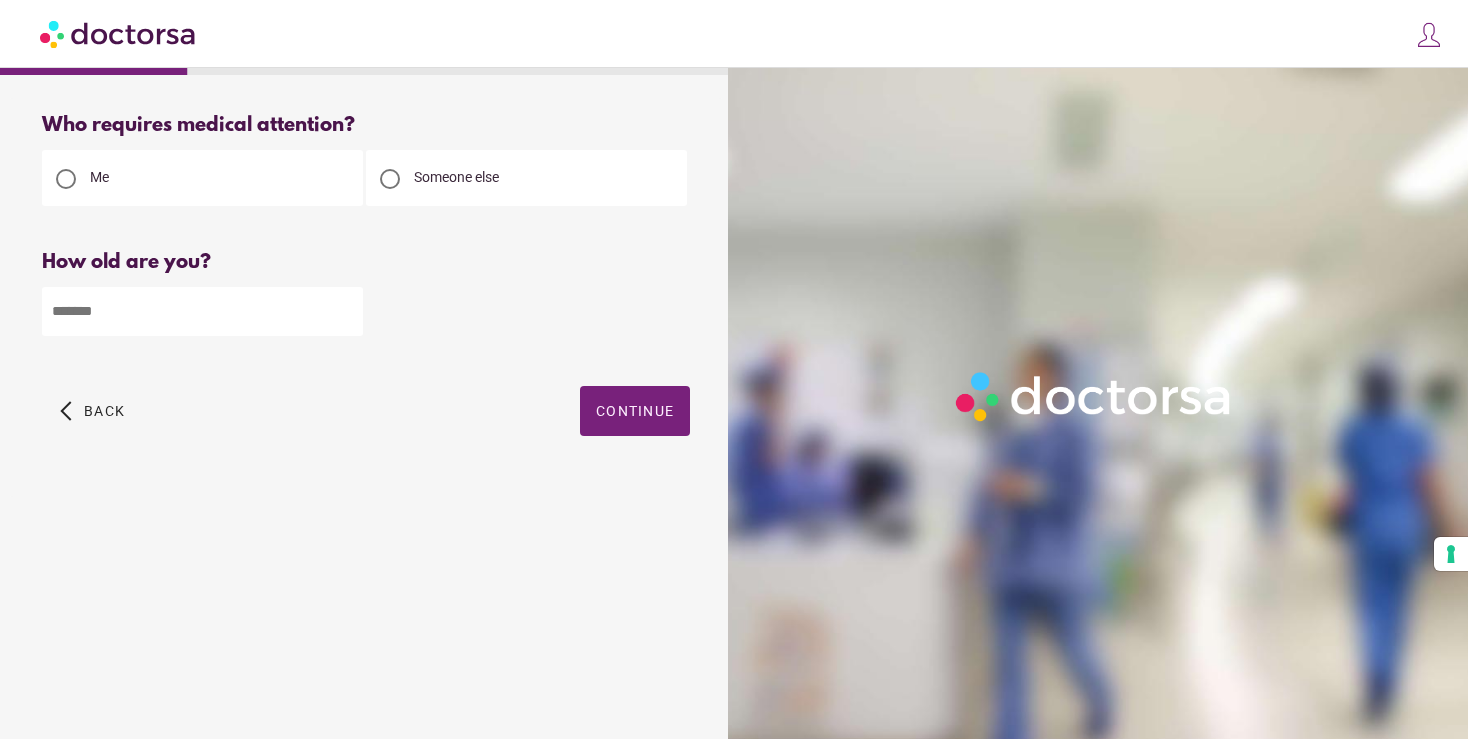 click at bounding box center (202, 311) 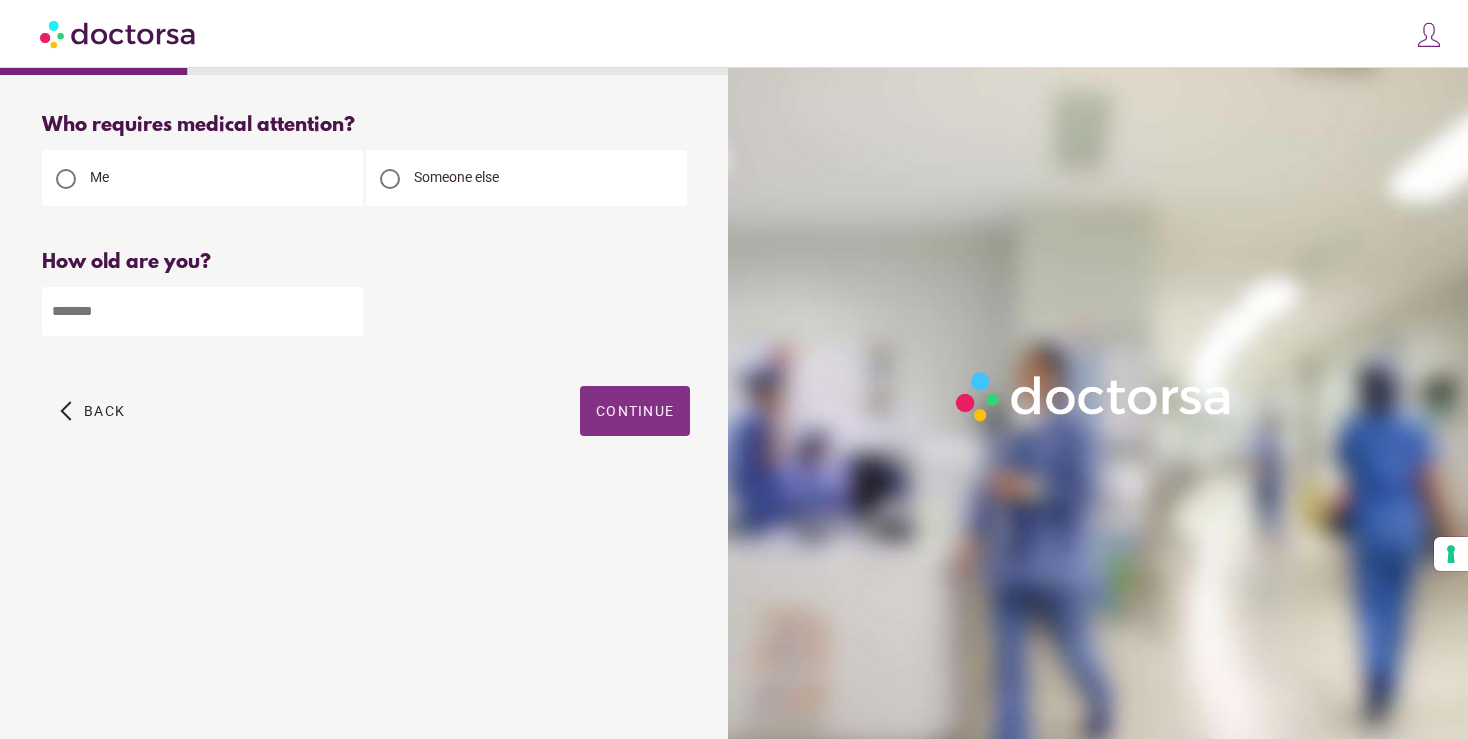 type on "**" 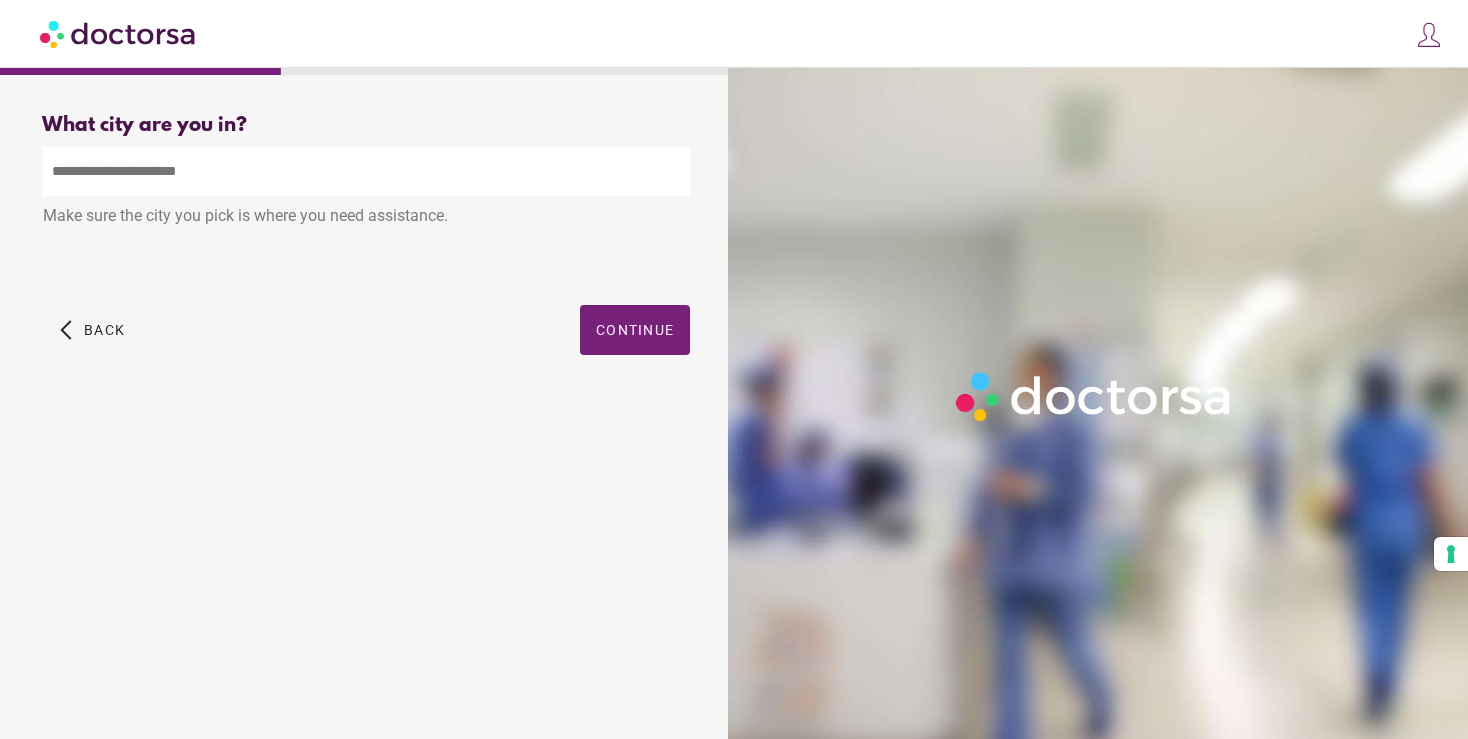 click at bounding box center [366, 171] 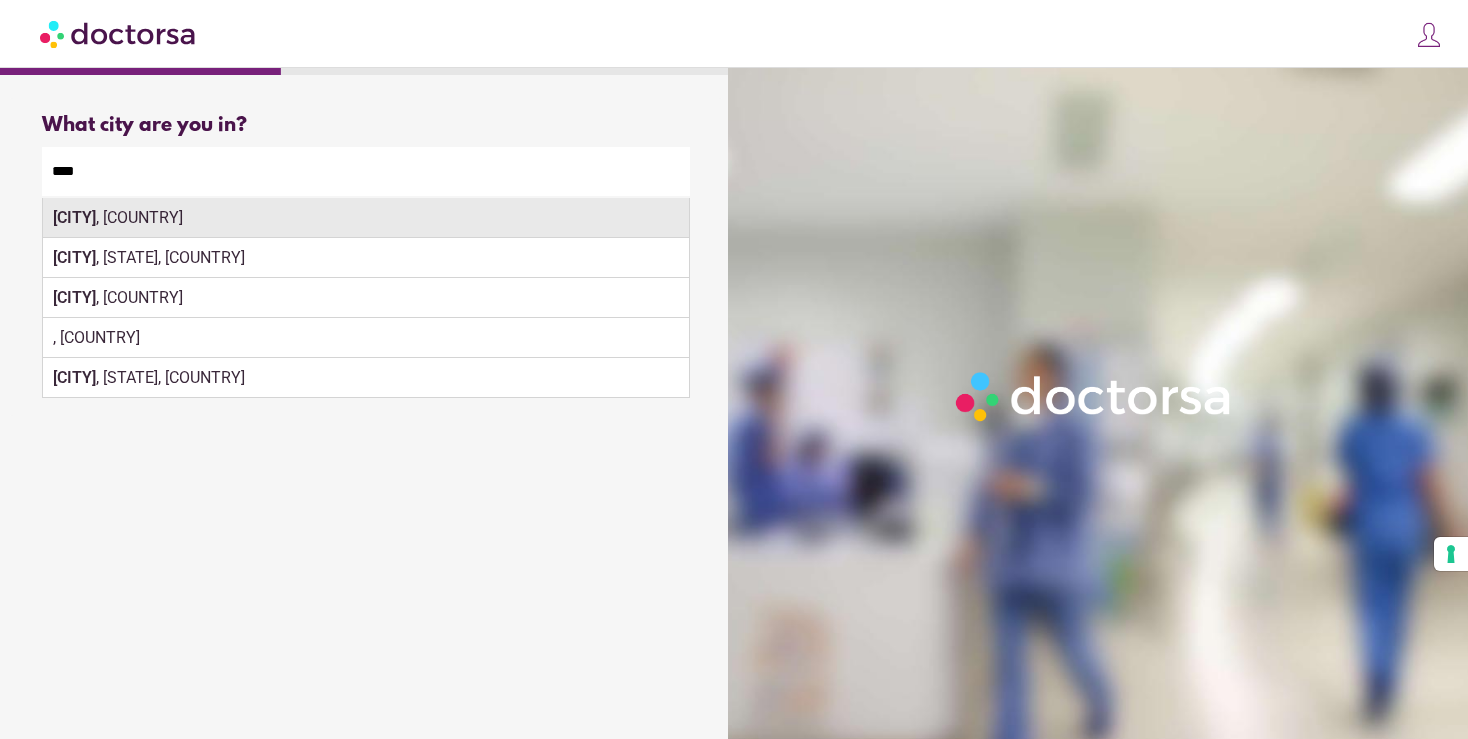 type on "****" 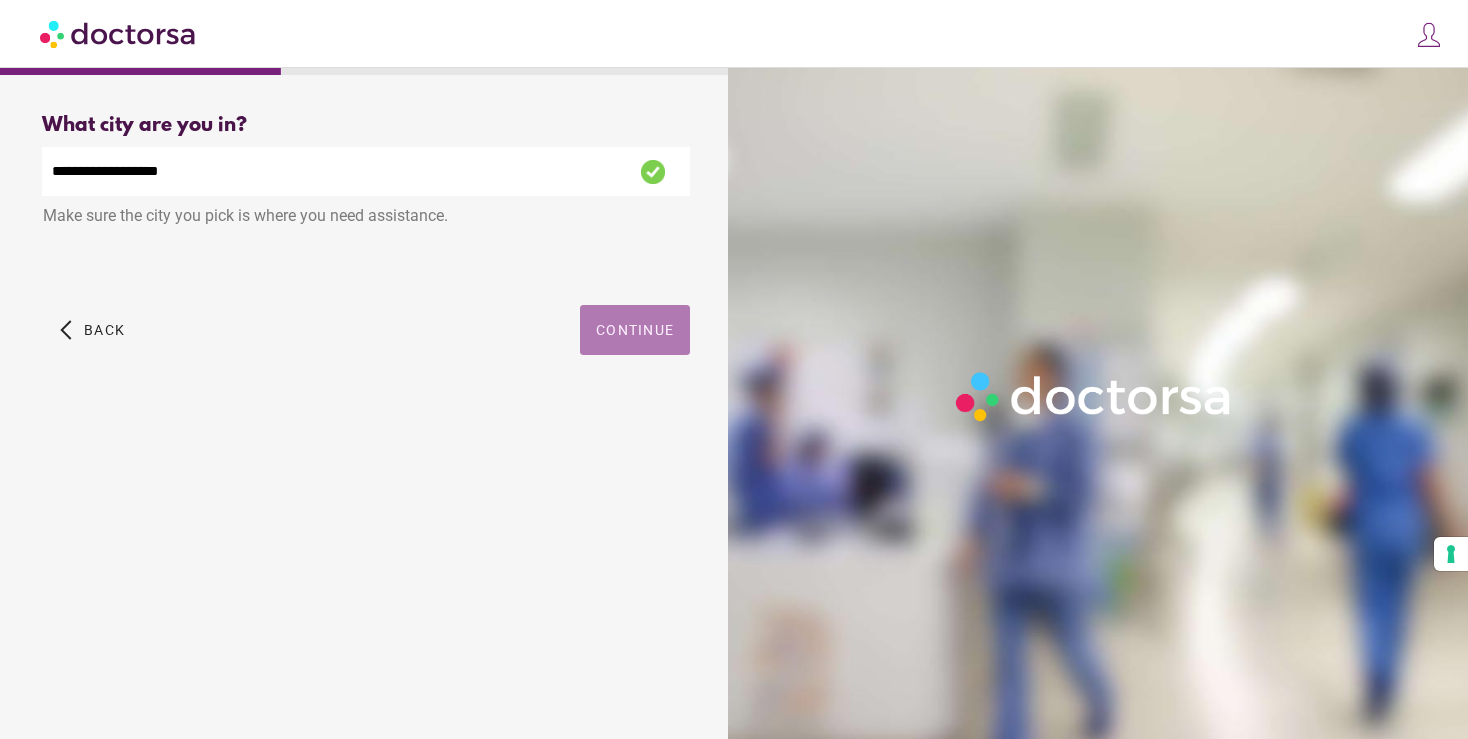 click at bounding box center [635, 330] 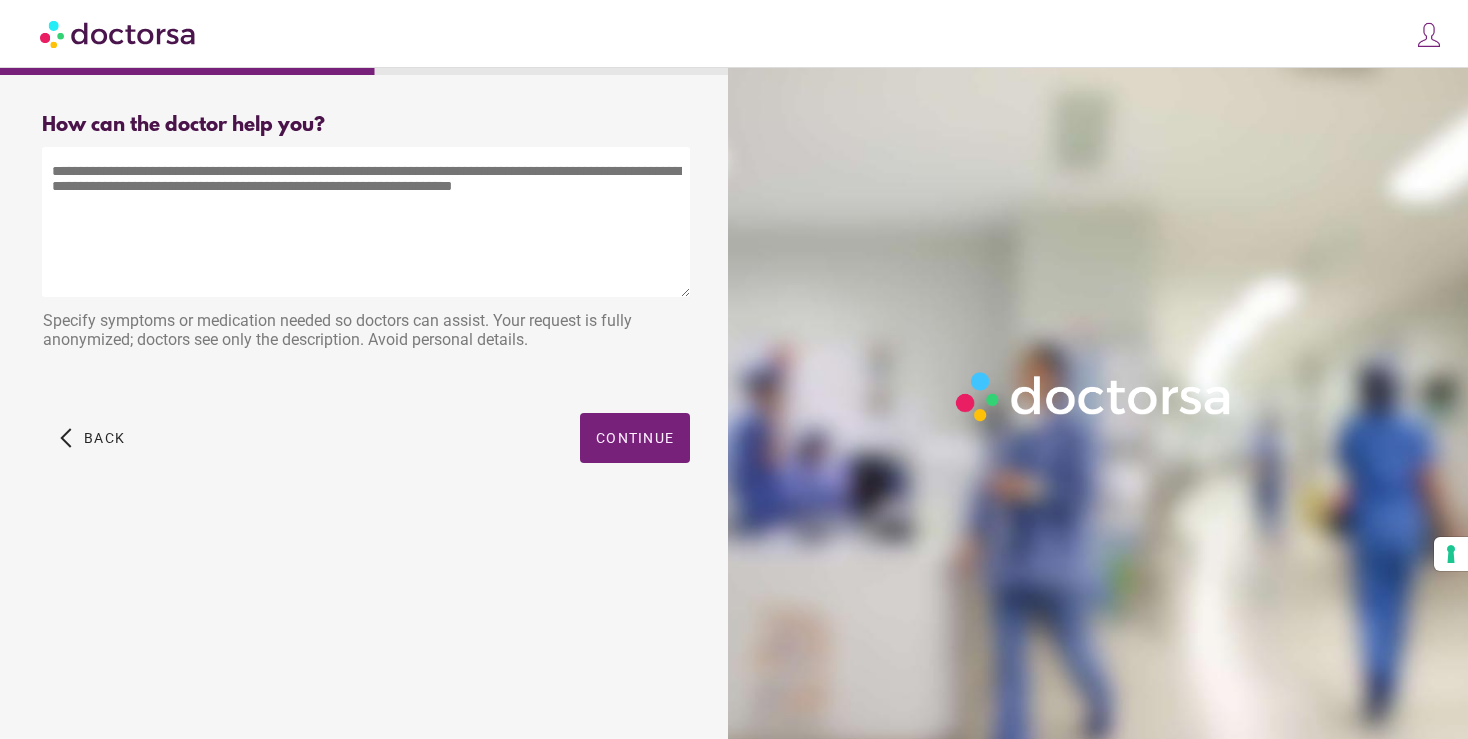 click at bounding box center (366, 222) 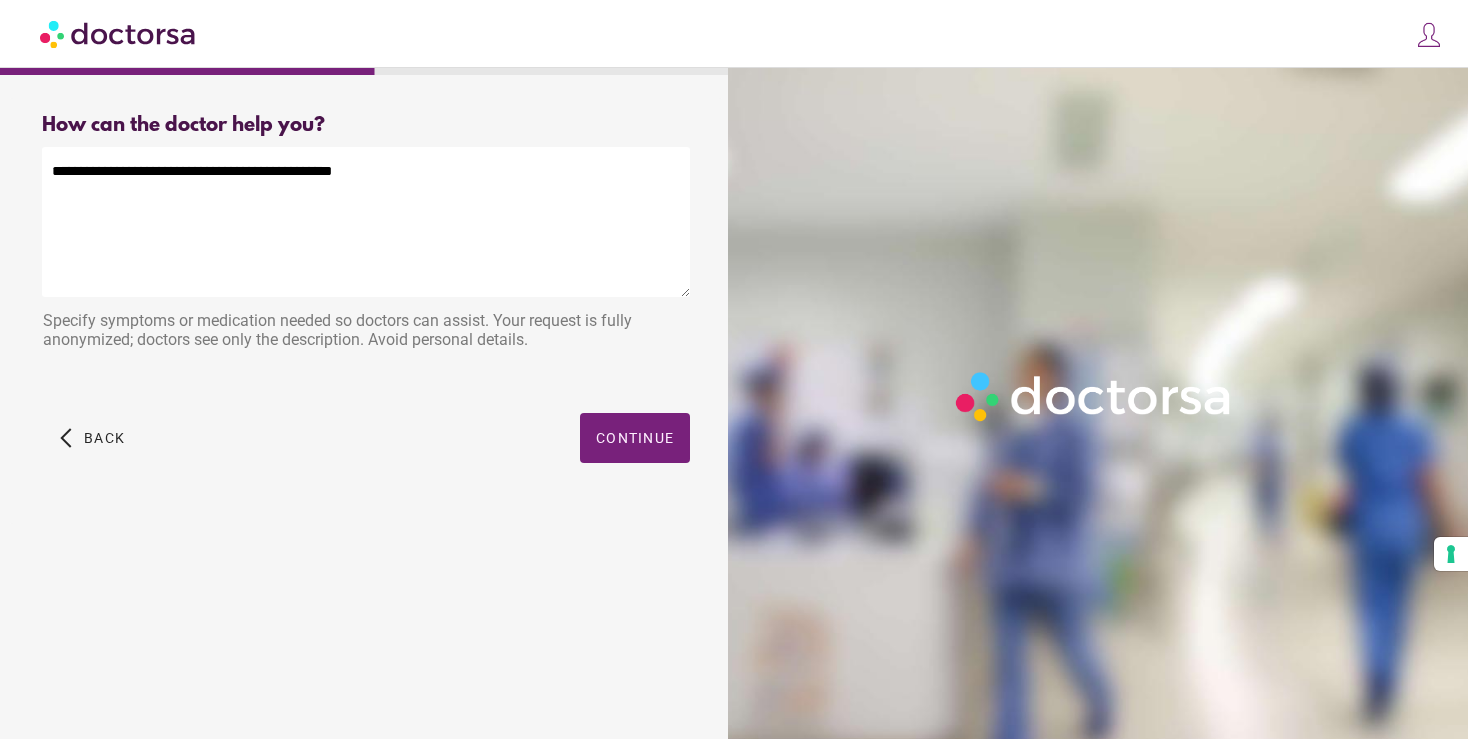 type on "**********" 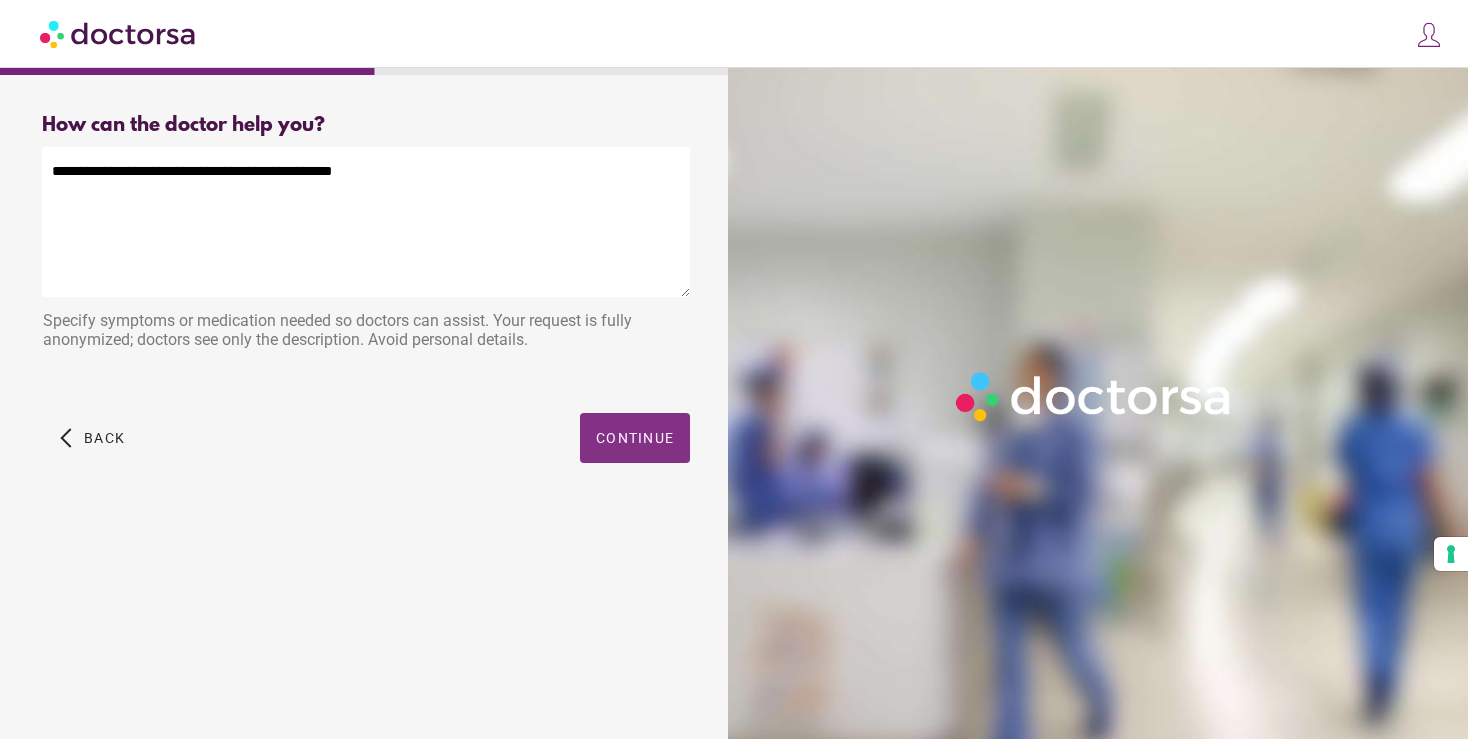 click on "Continue" at bounding box center [635, 438] 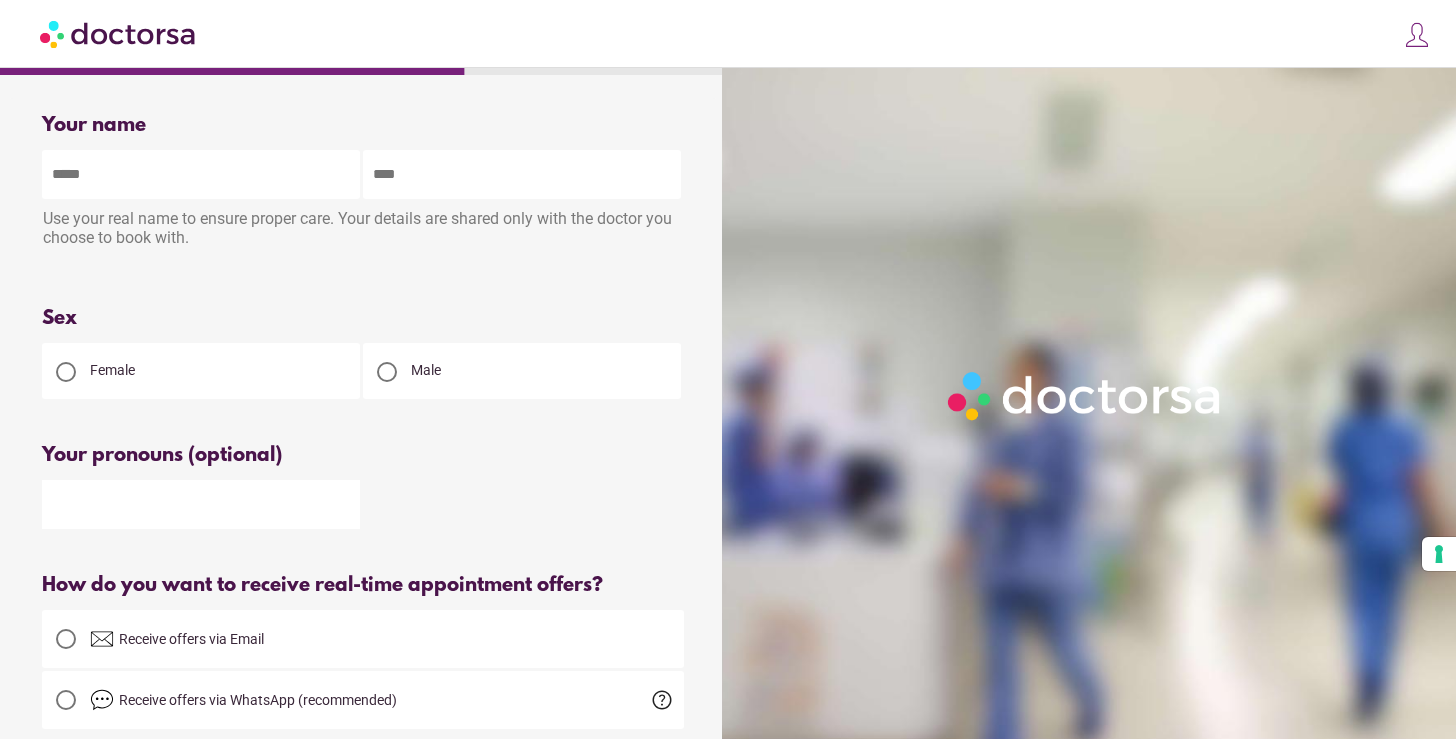 click at bounding box center [201, 174] 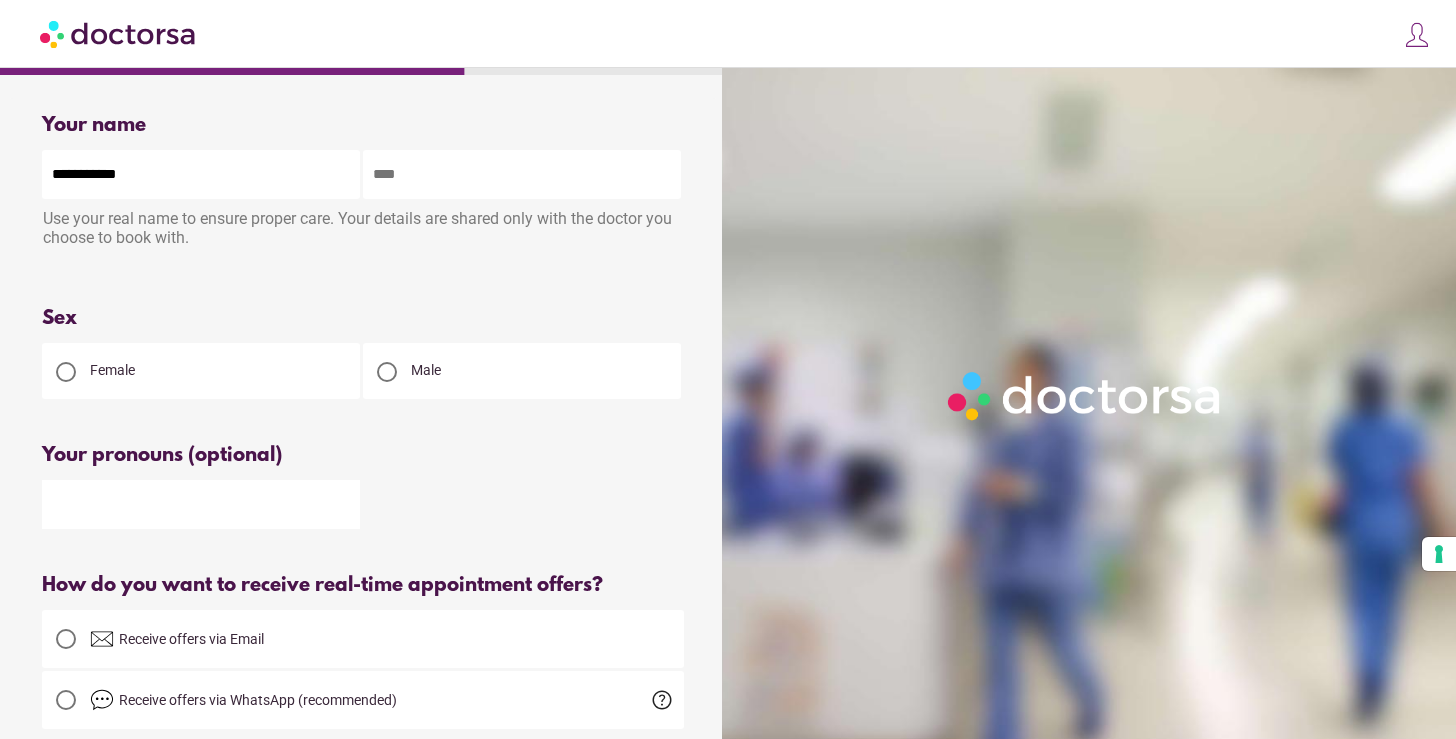 type on "*********" 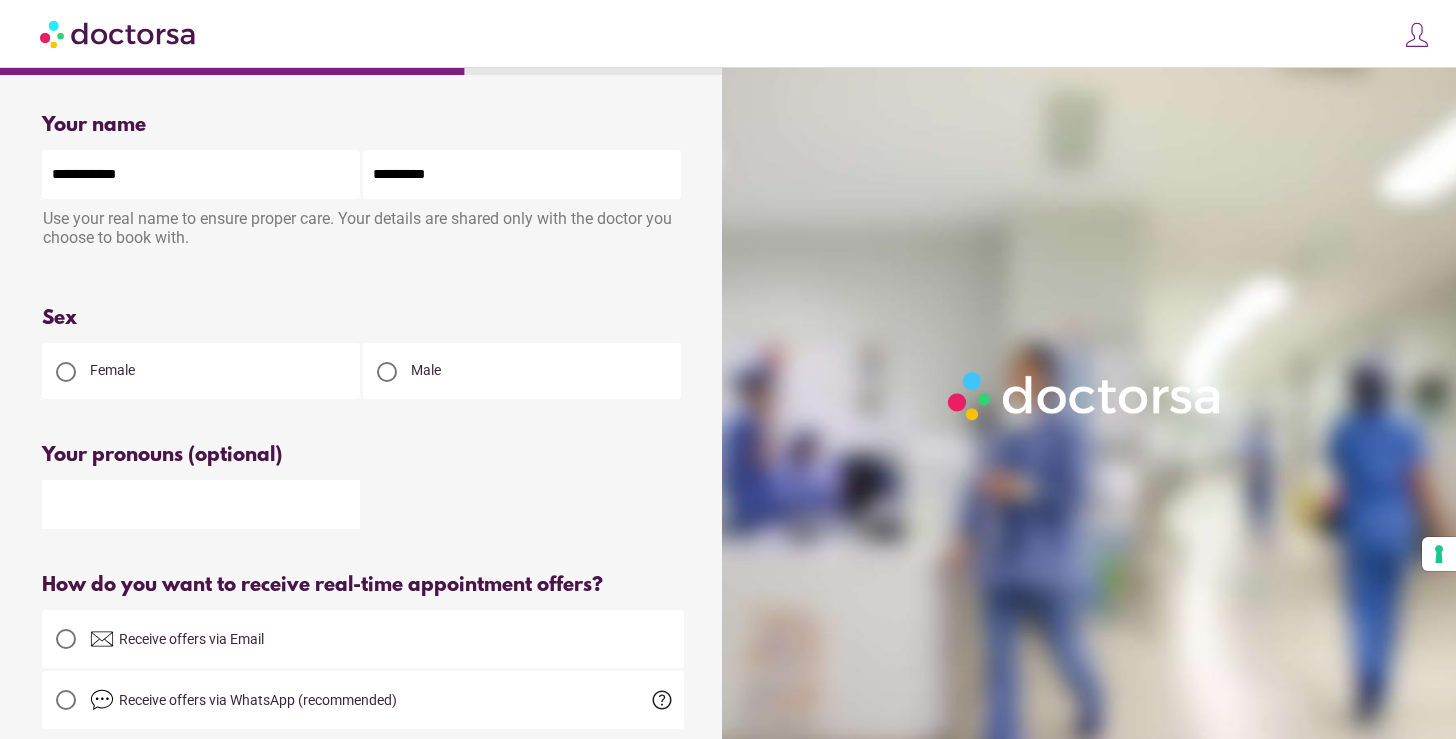 type on "**********" 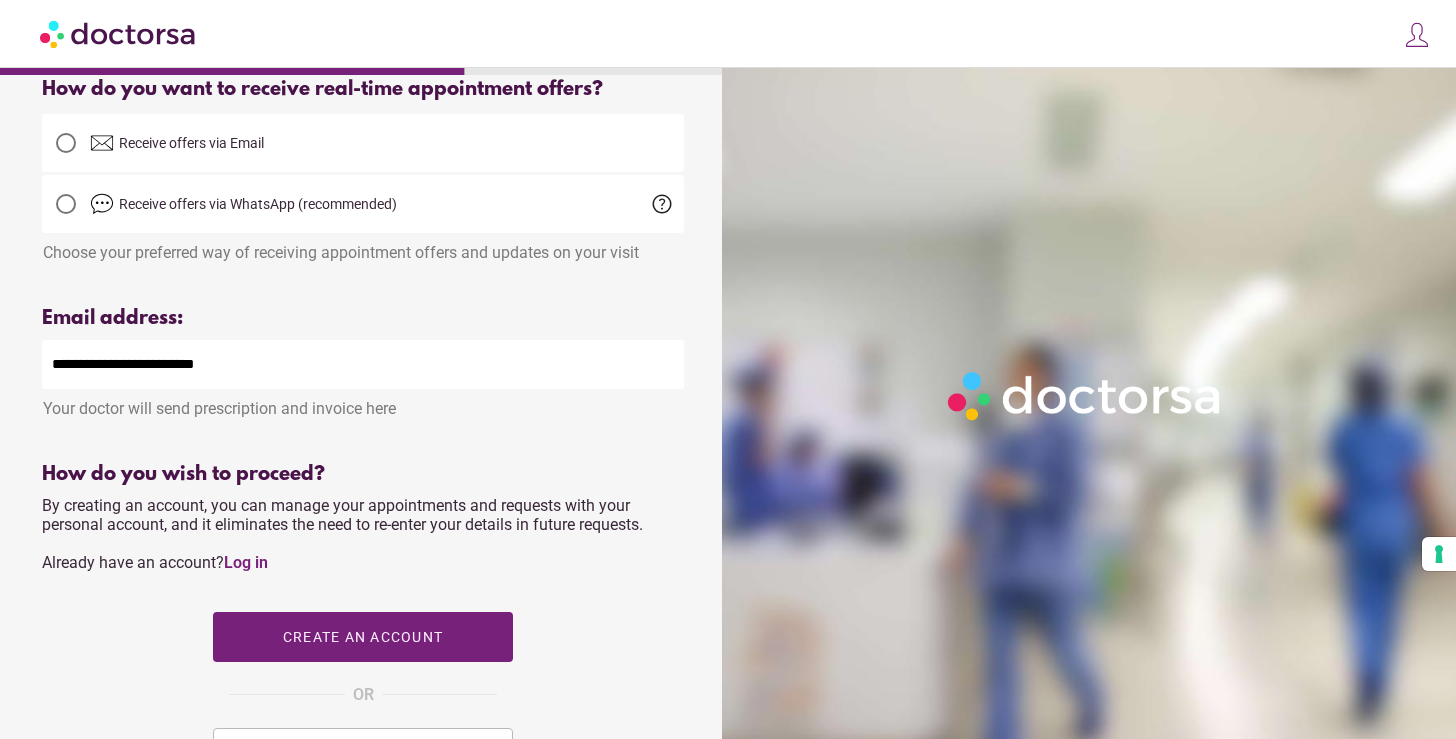 scroll, scrollTop: 598, scrollLeft: 0, axis: vertical 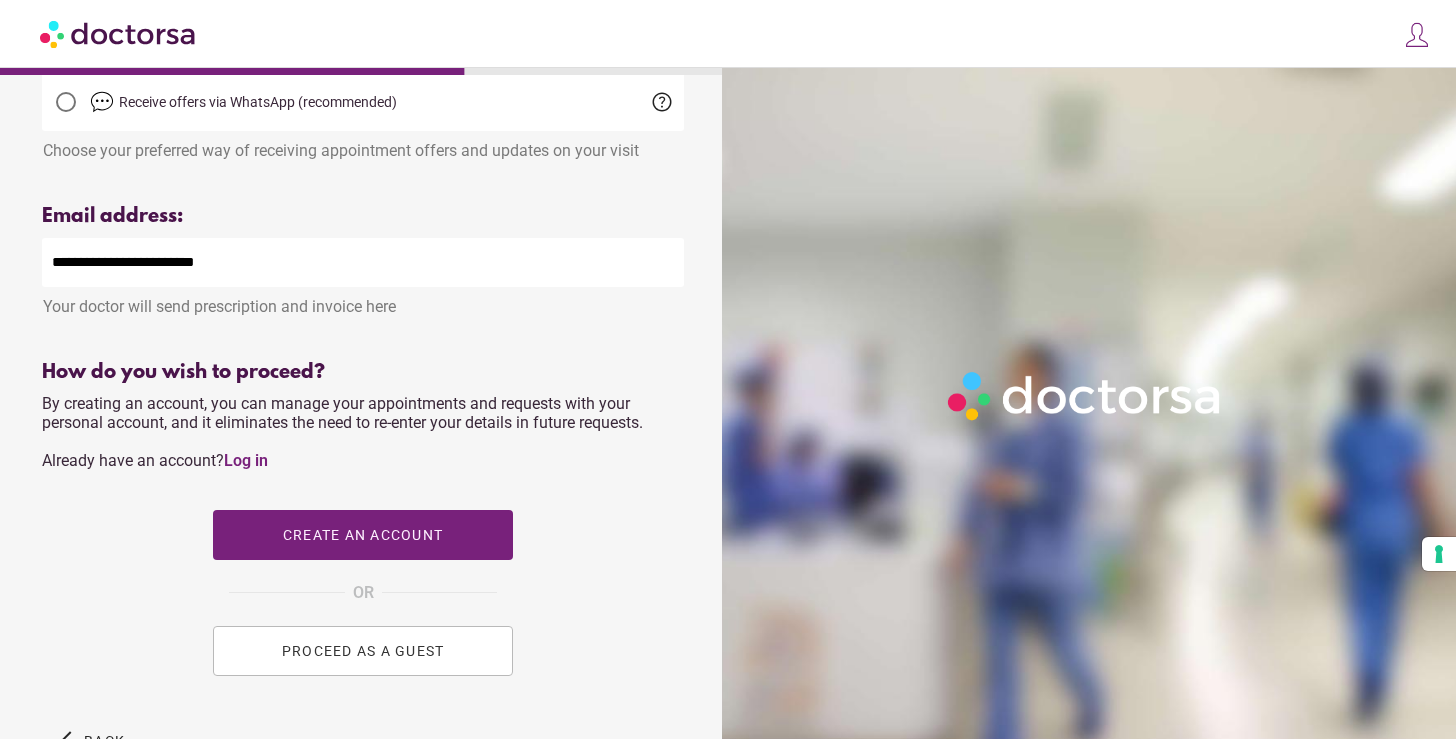 click on "PROCEED AS A GUEST" at bounding box center (363, 651) 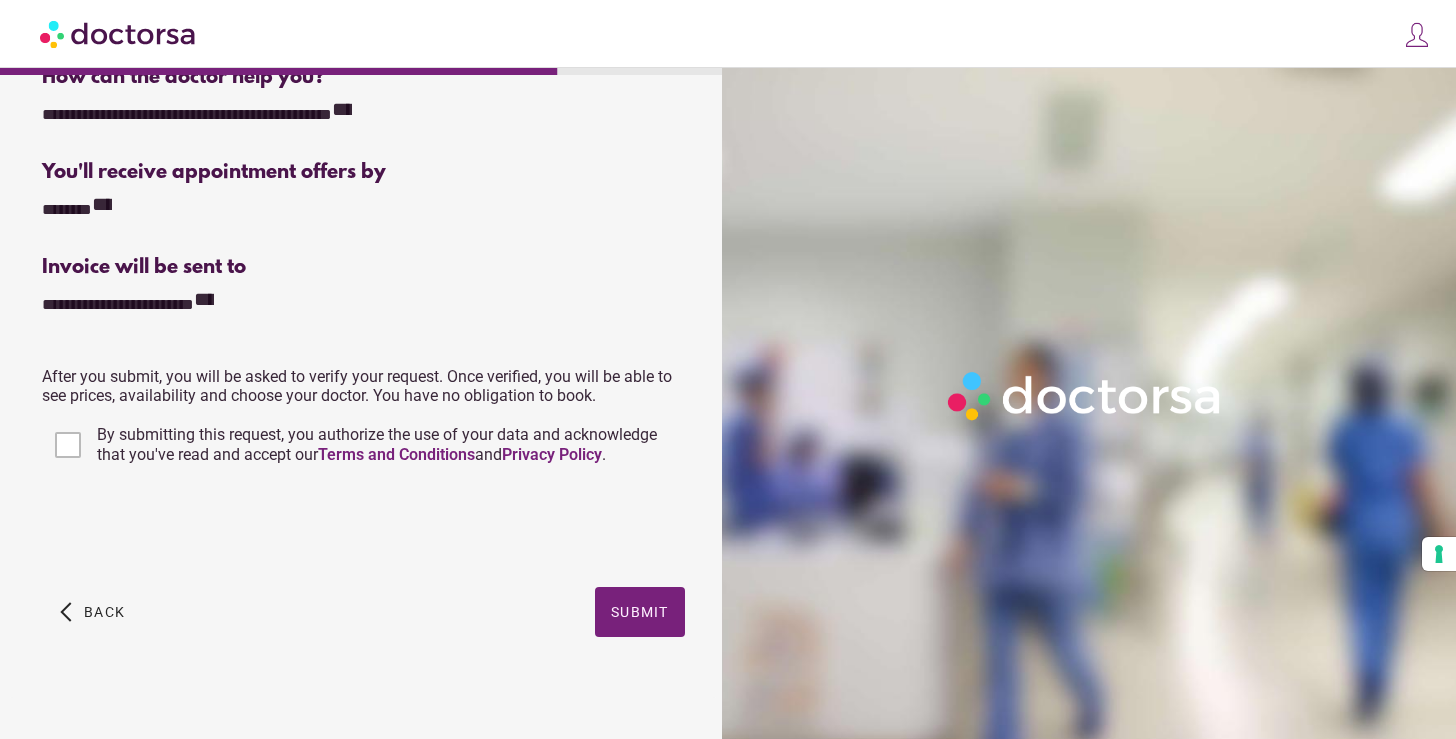 scroll, scrollTop: 404, scrollLeft: 0, axis: vertical 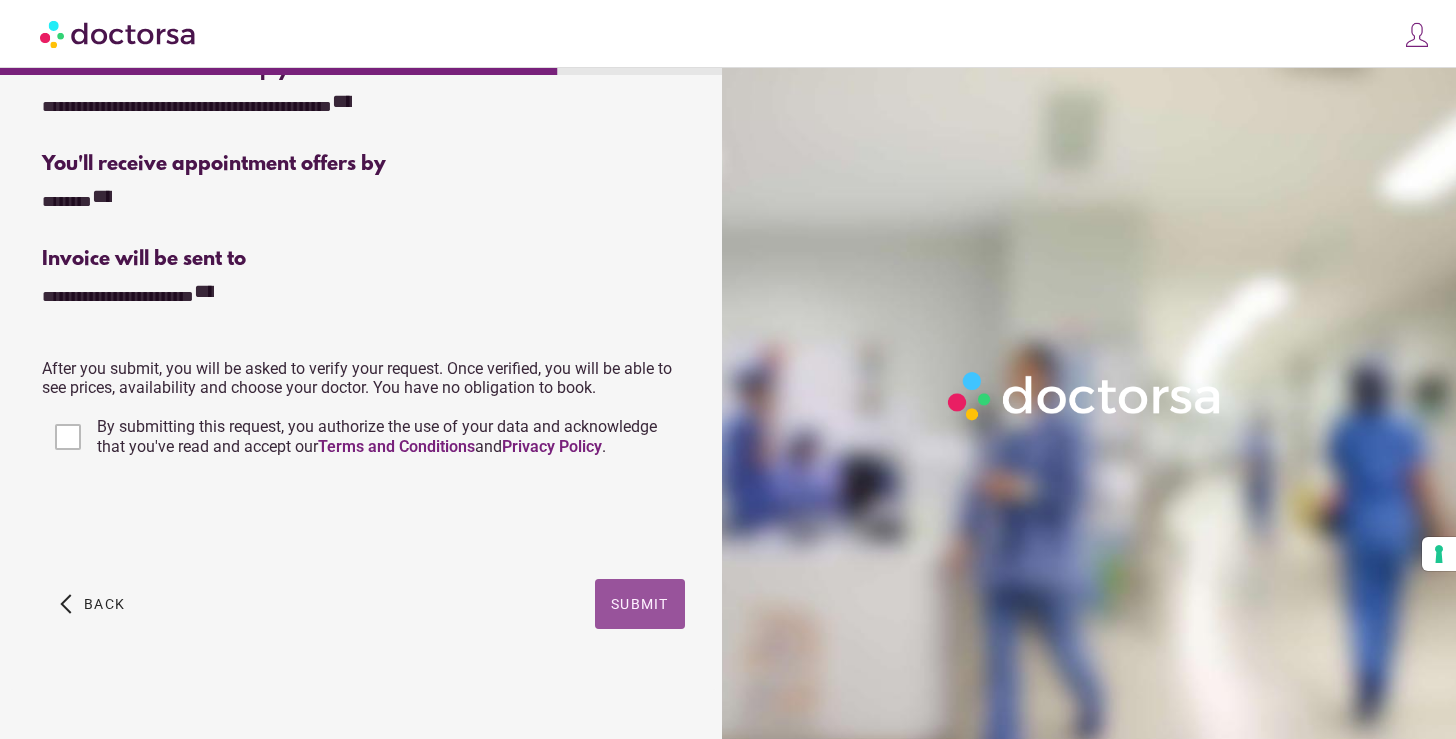 click on "Submit" at bounding box center [640, 604] 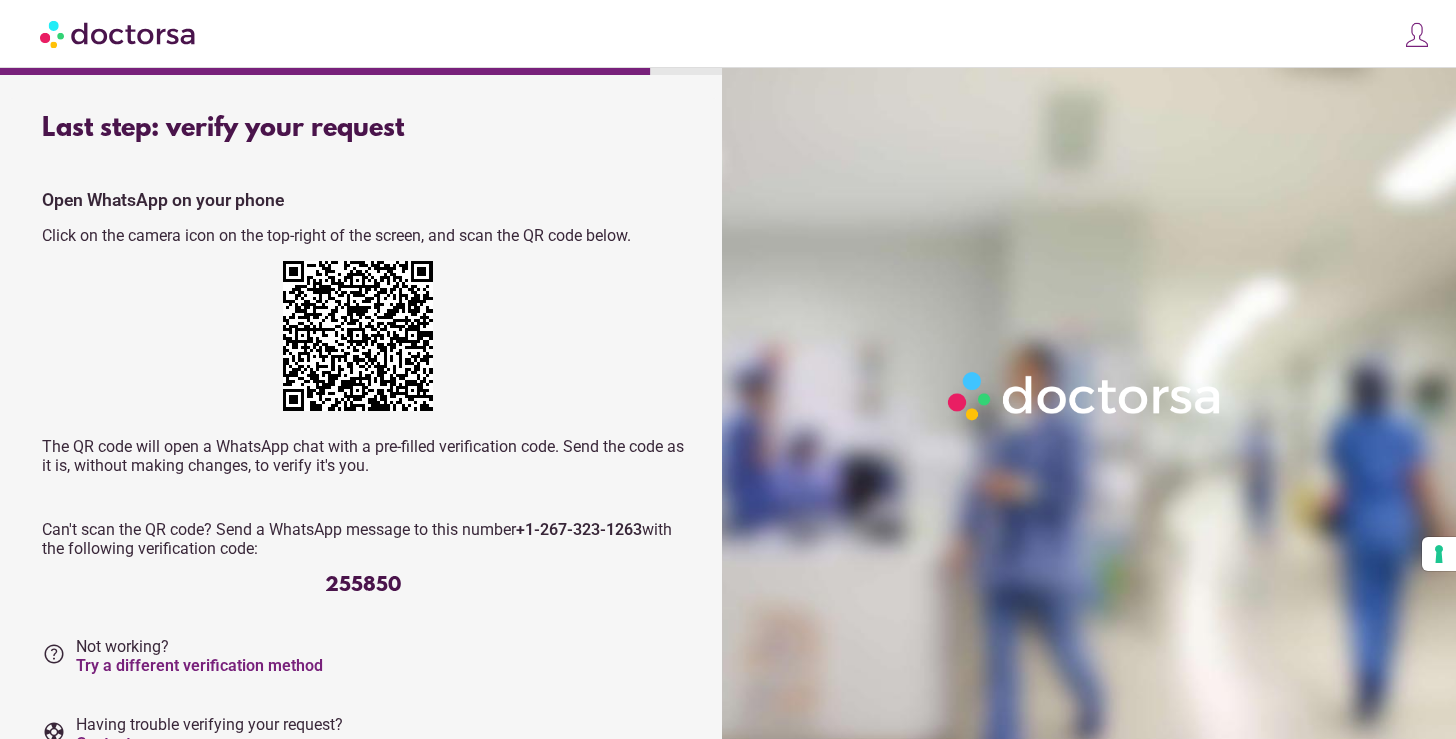 scroll, scrollTop: 0, scrollLeft: 0, axis: both 